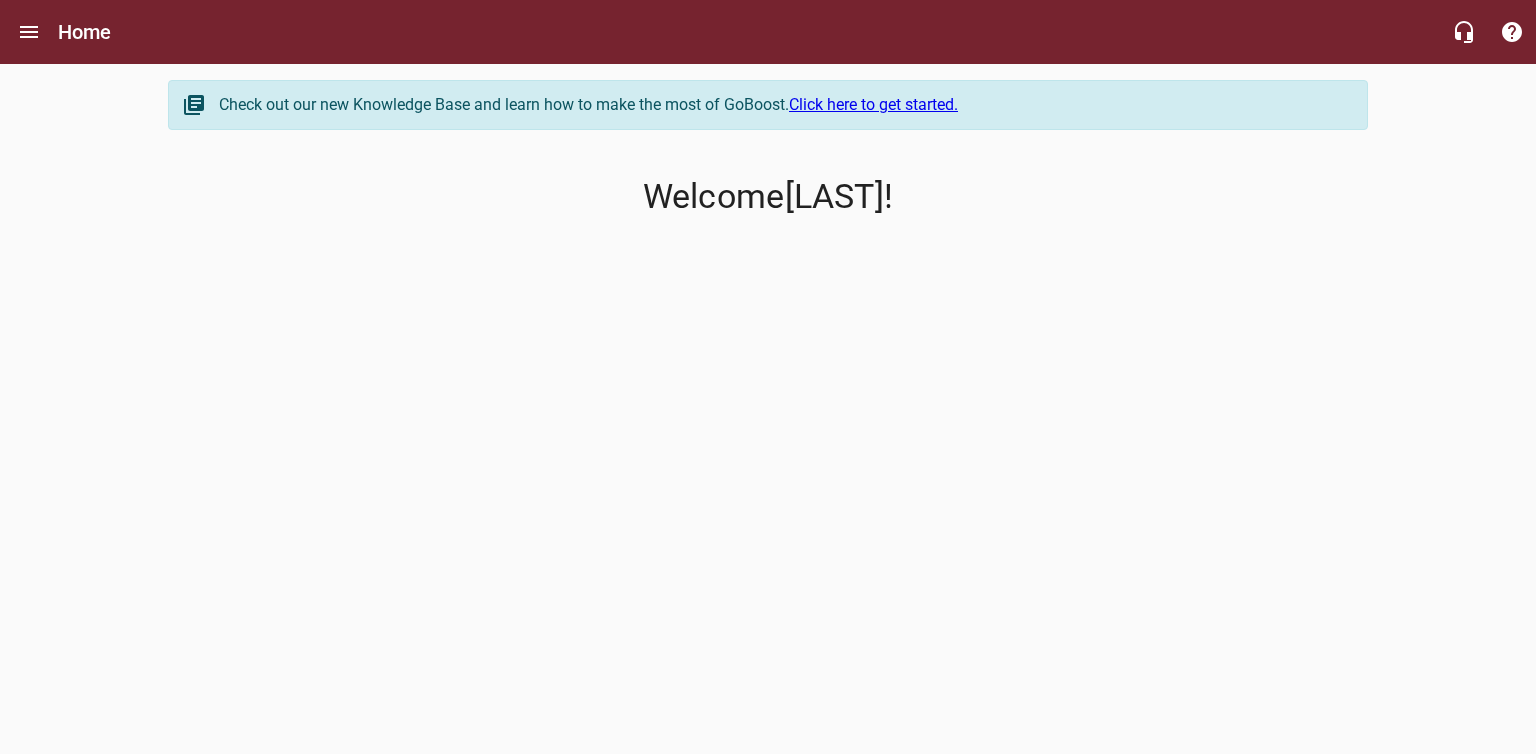 scroll, scrollTop: 0, scrollLeft: 0, axis: both 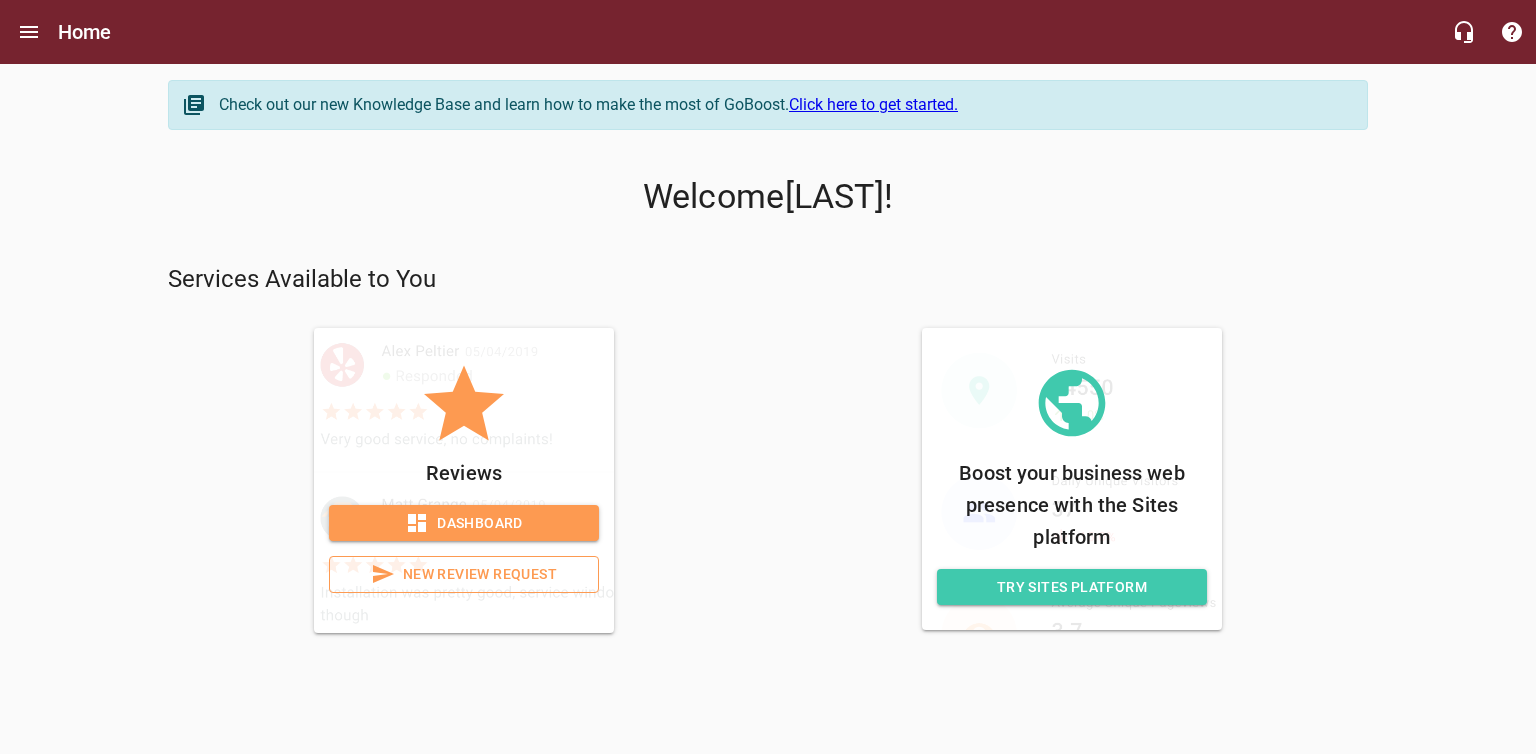 click on "Click here to get started." at bounding box center [873, 104] 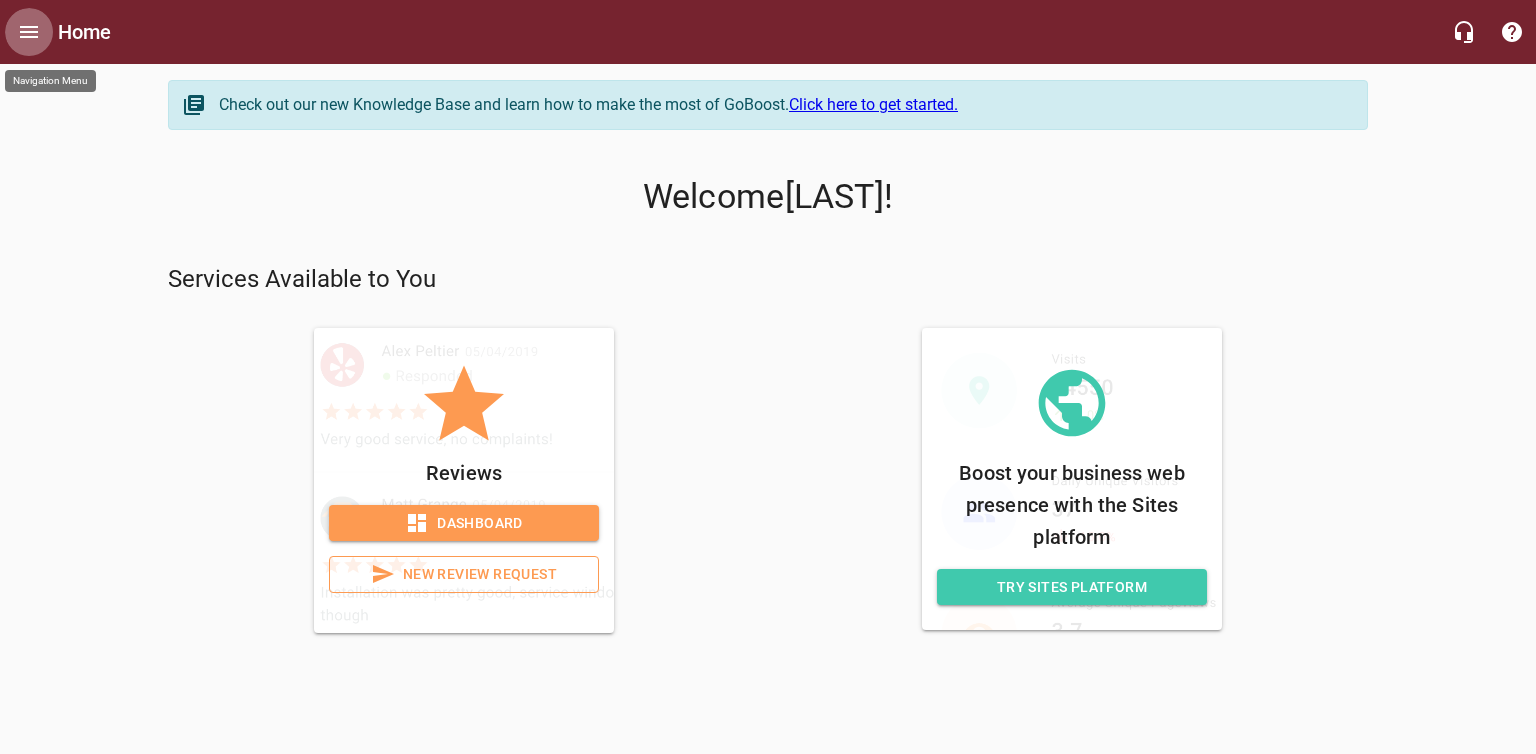 click 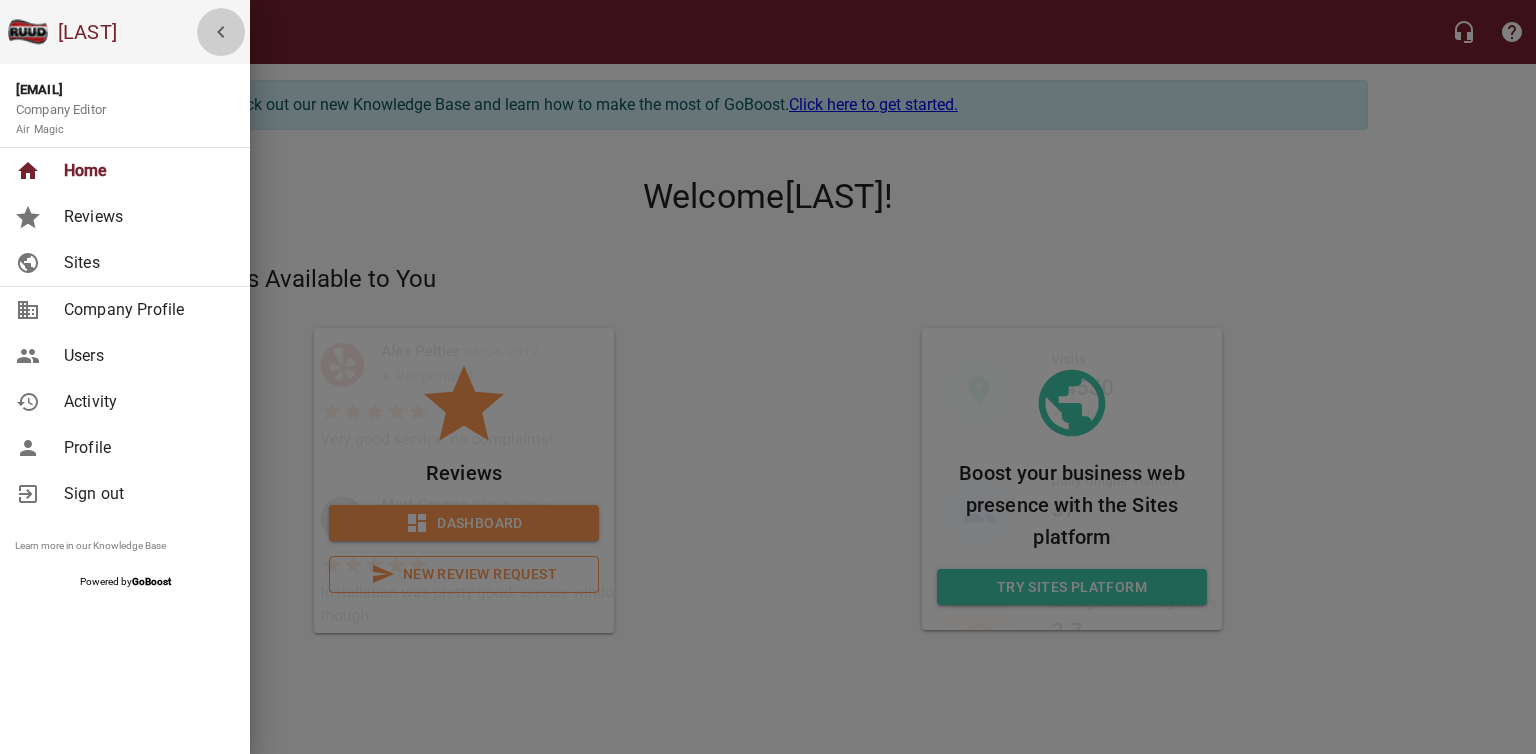 click 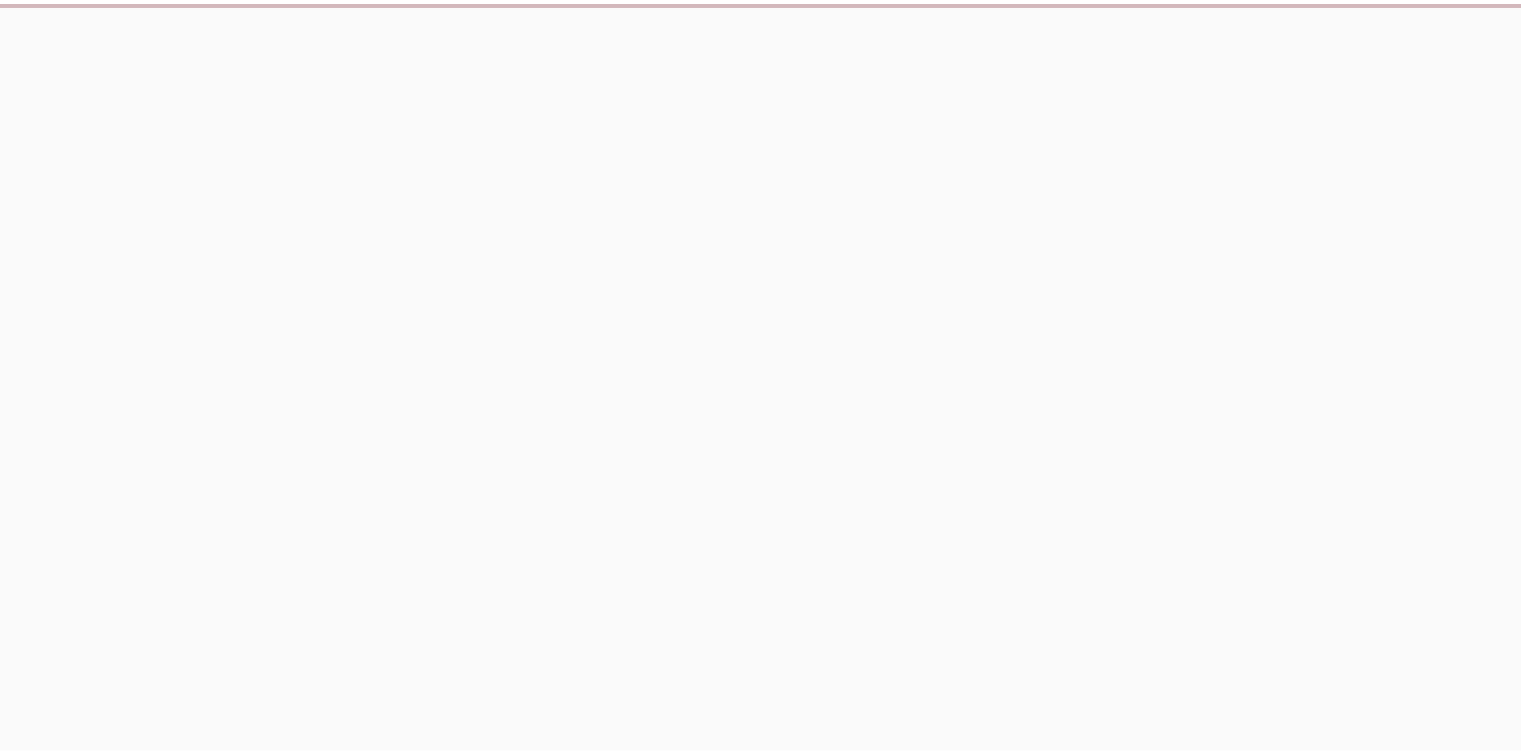 scroll, scrollTop: 0, scrollLeft: 0, axis: both 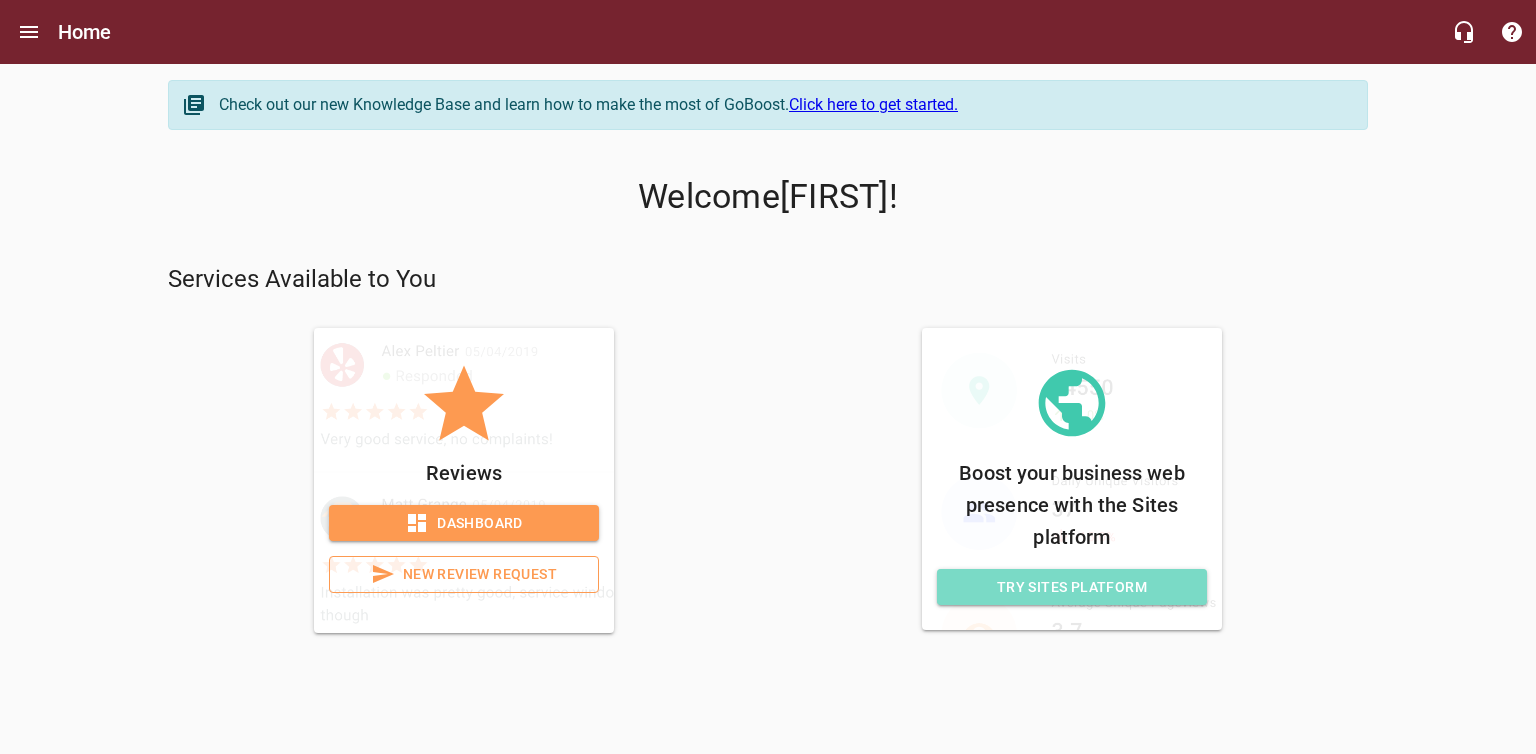 click on "Try Sites Platform" at bounding box center (1072, 587) 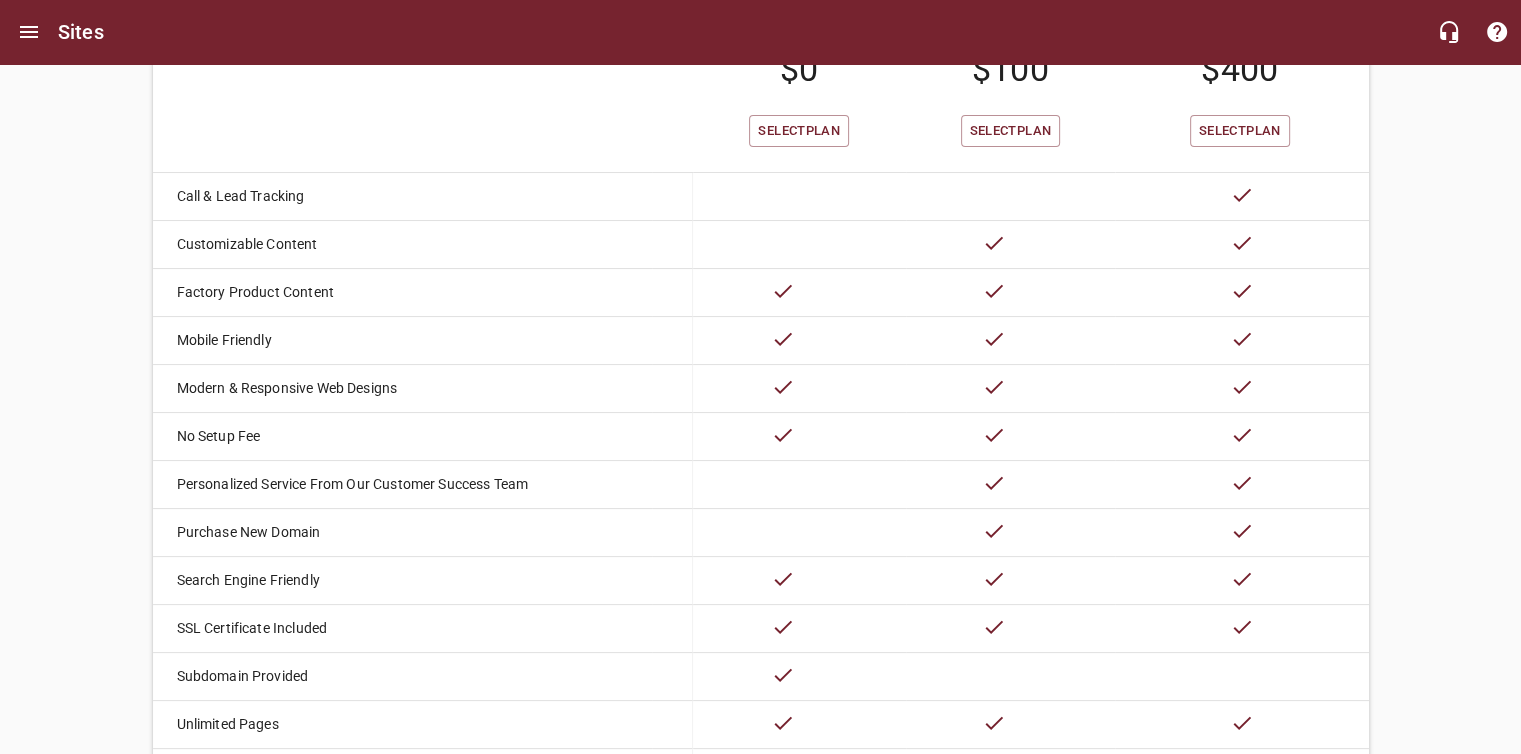 scroll, scrollTop: 216, scrollLeft: 0, axis: vertical 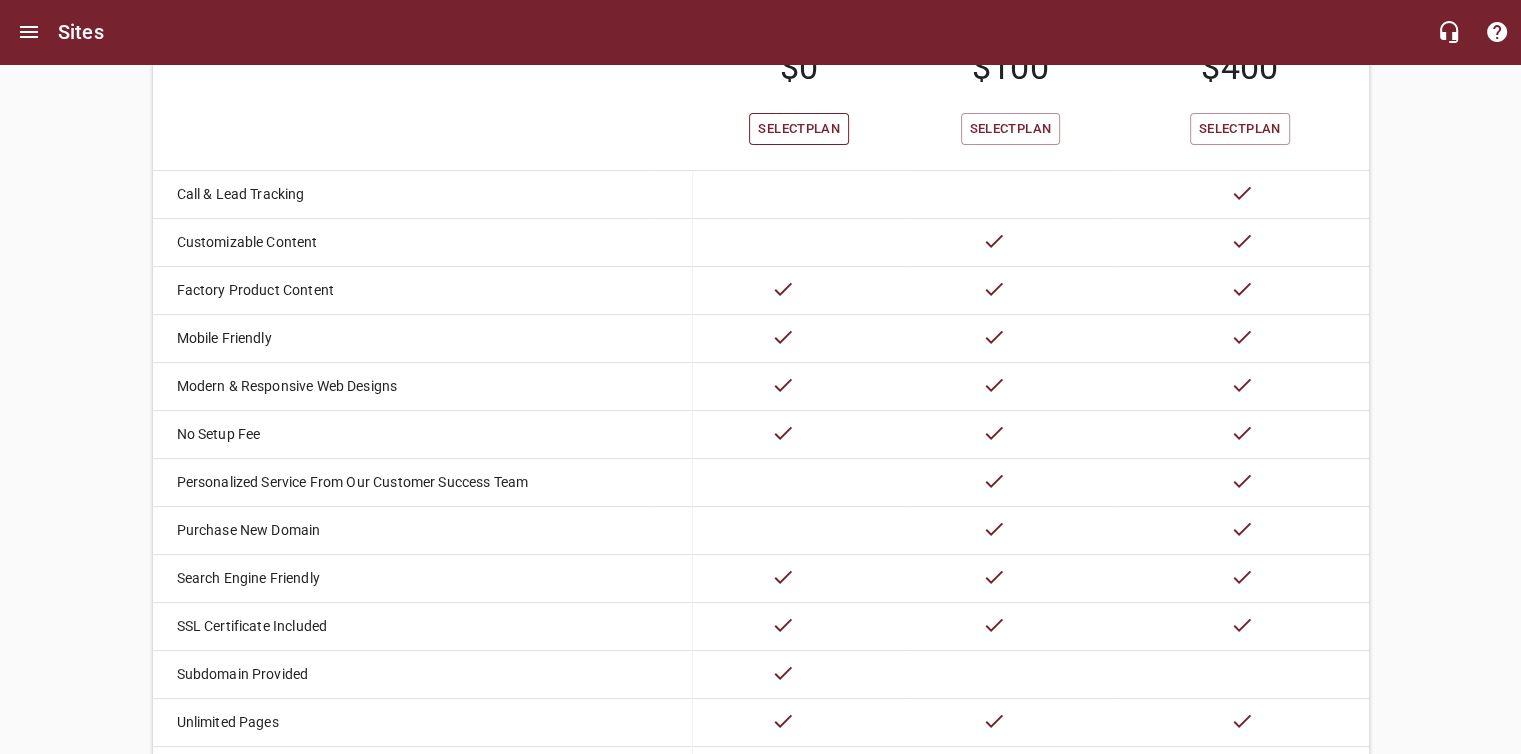 click on "Select  Plan" at bounding box center [799, 129] 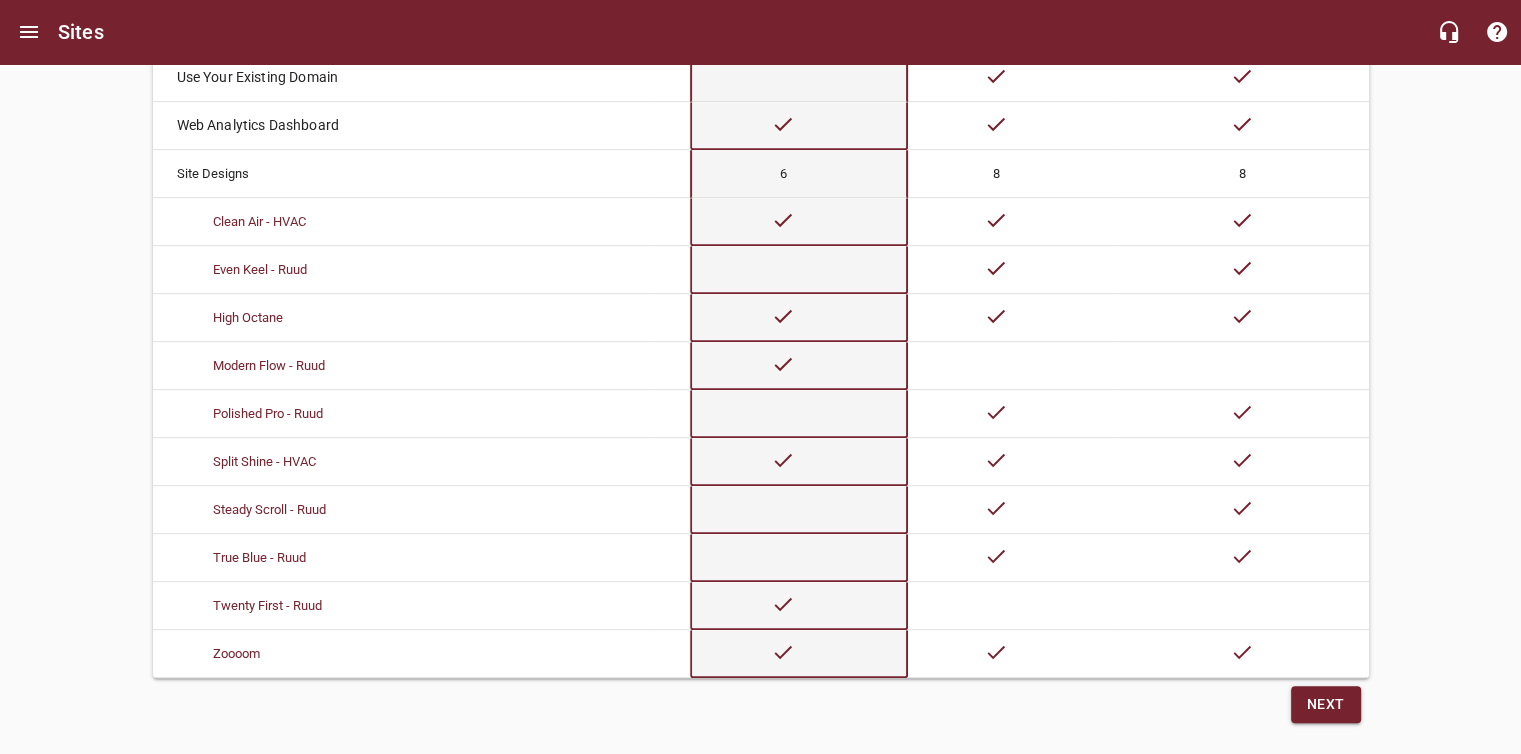scroll, scrollTop: 967, scrollLeft: 0, axis: vertical 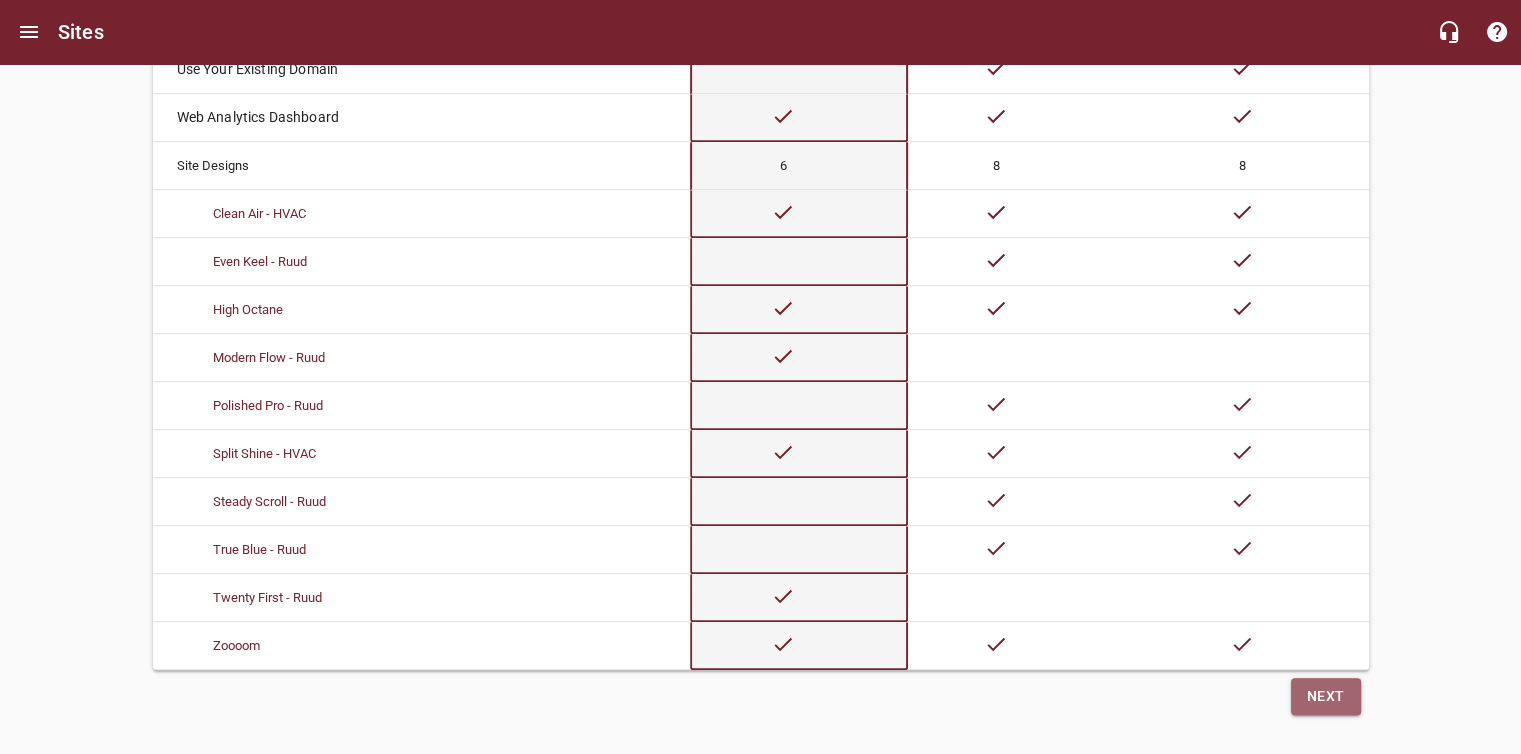 click on "Next" at bounding box center [1326, 696] 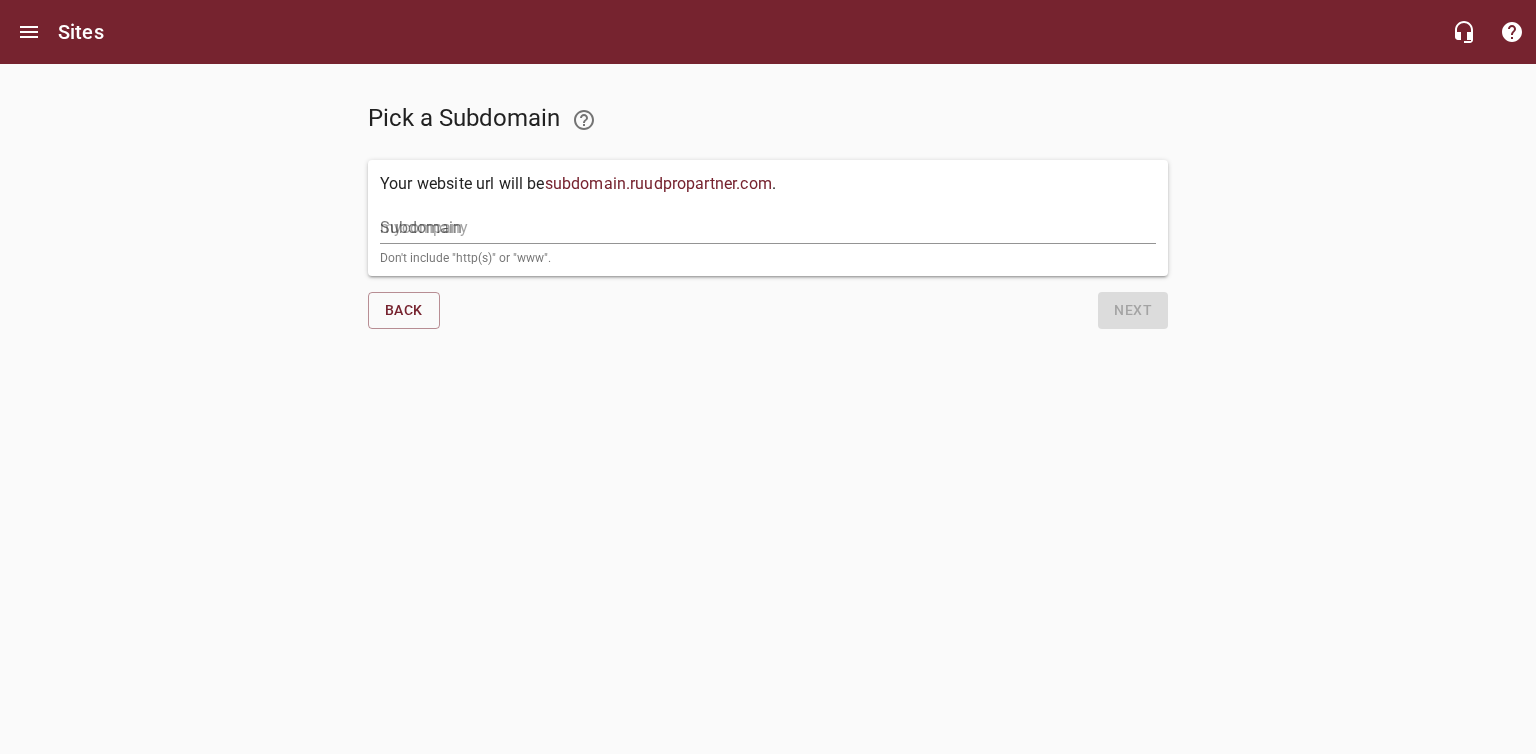 click on "Subdomain" at bounding box center [768, 228] 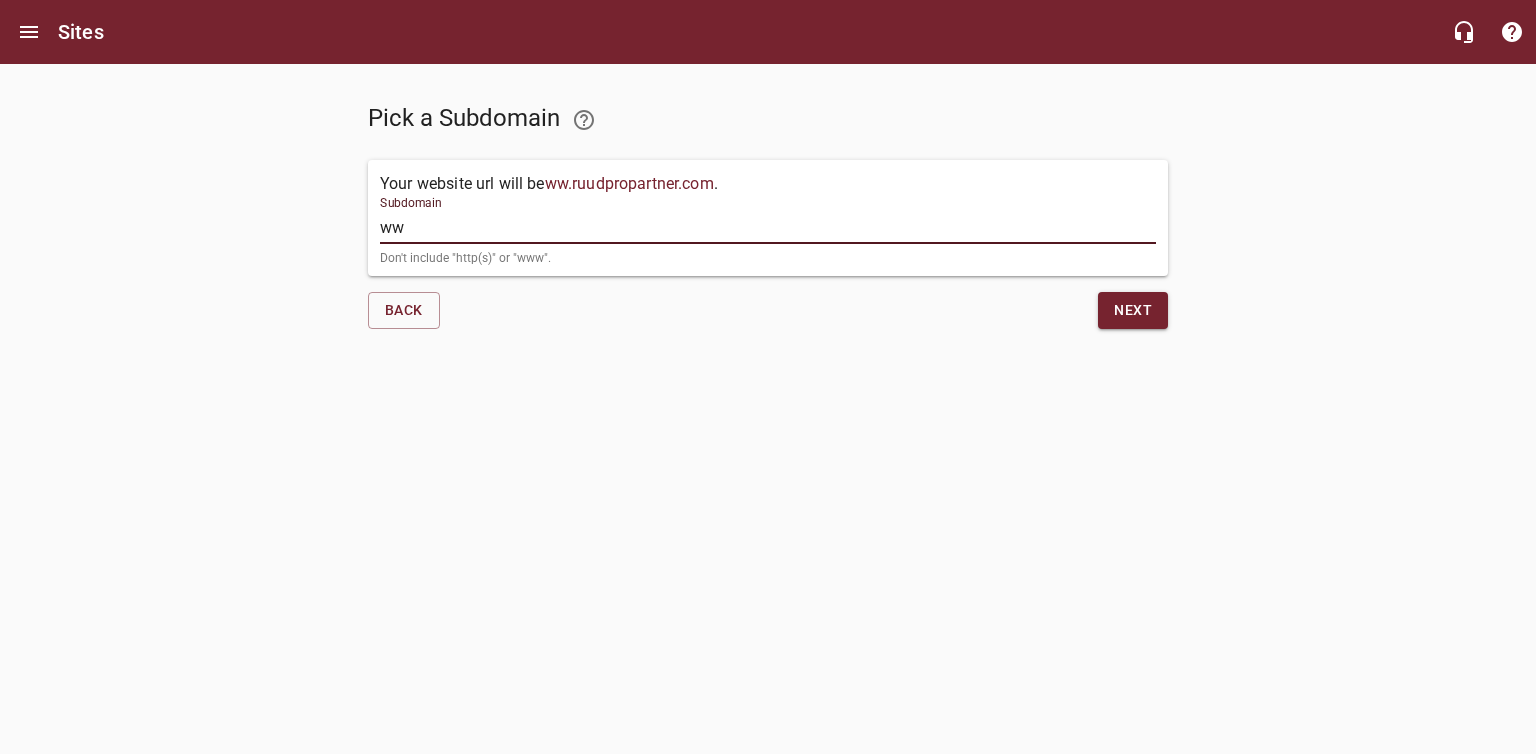 type on "www" 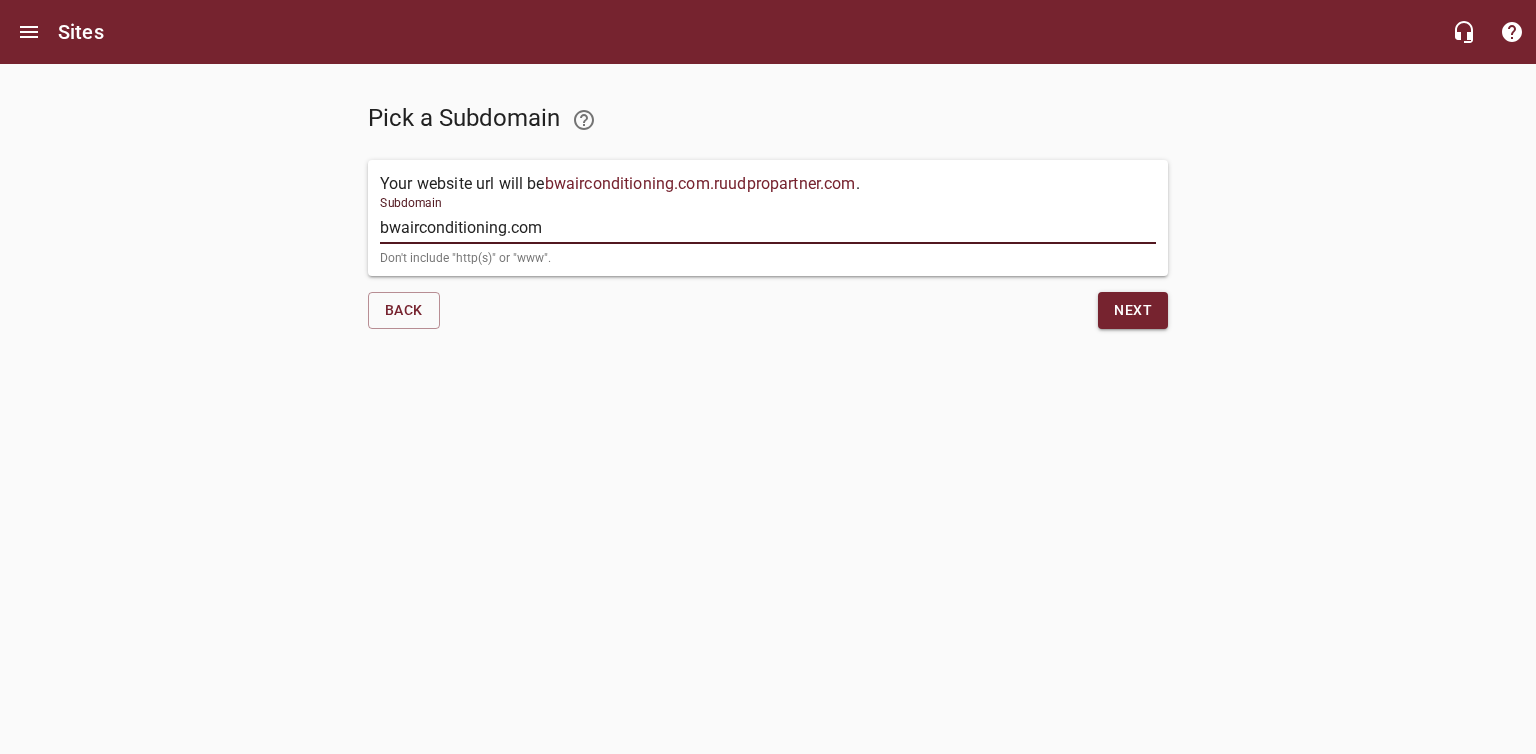 click on "Next" at bounding box center (1133, 310) 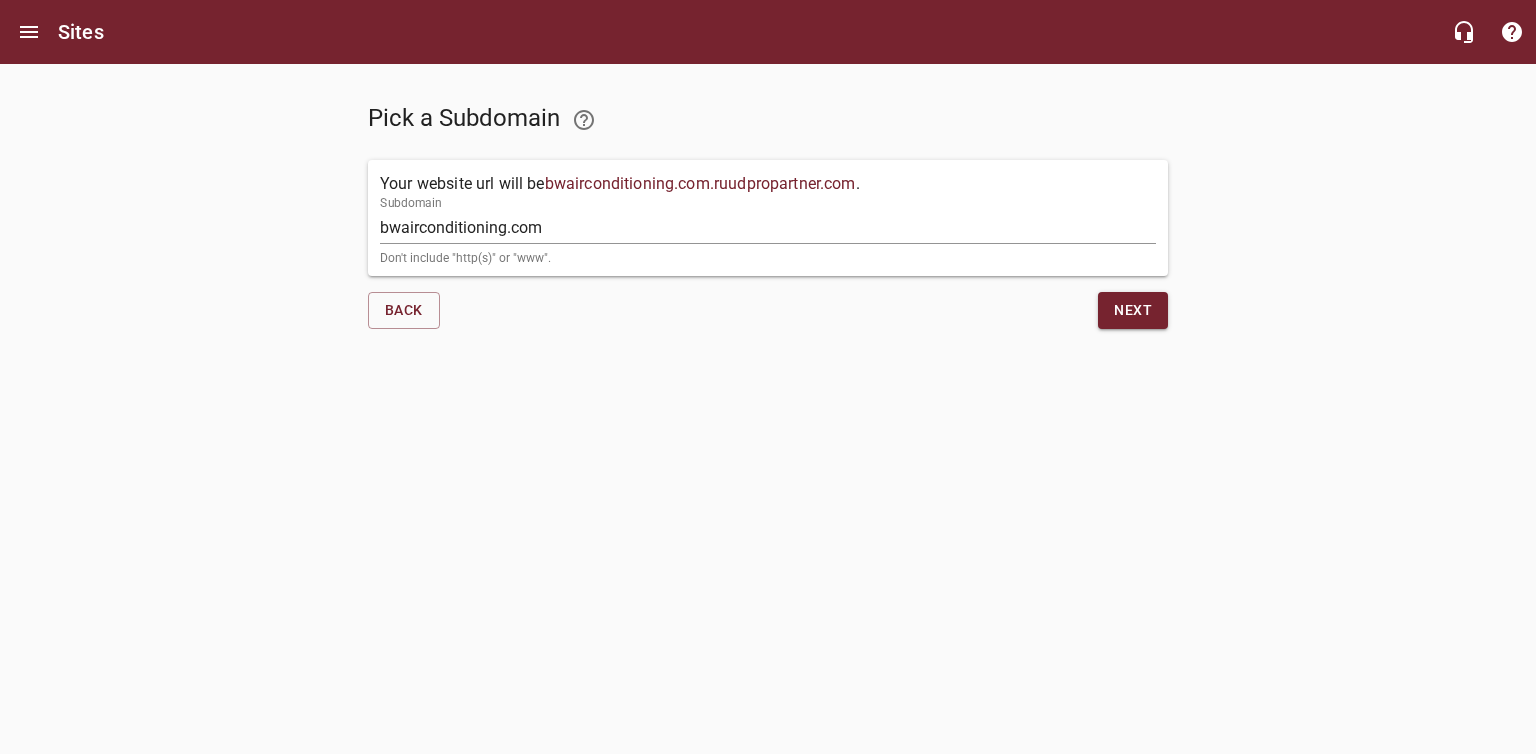 click on "Your website url will be  [DOMAIN] . [DOMAIN] . Subdomain [DOMAIN] Don't include "http(s)" or "www"." at bounding box center (768, 218) 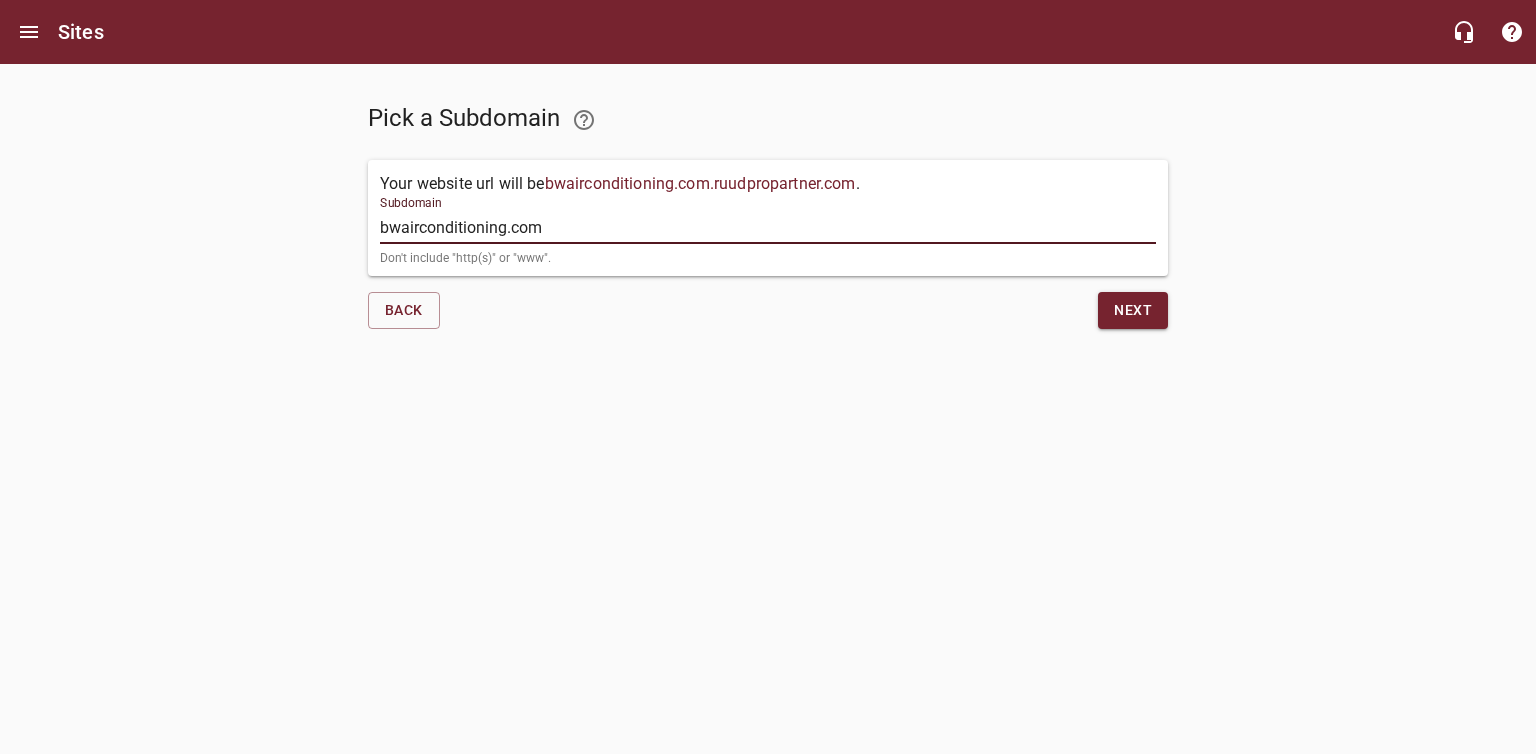 click on "bwairconditioning.com" at bounding box center [768, 228] 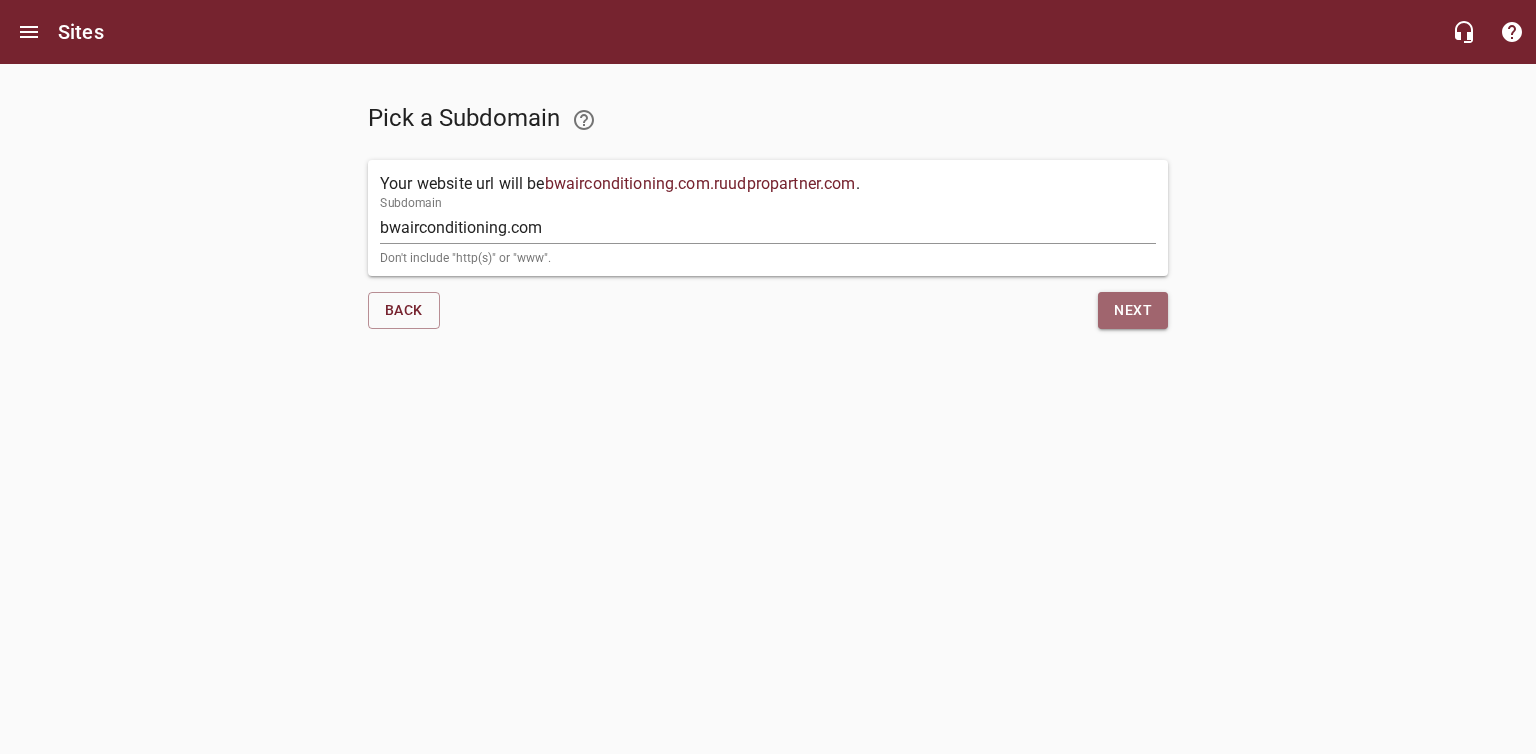 click on "Next" at bounding box center [1133, 310] 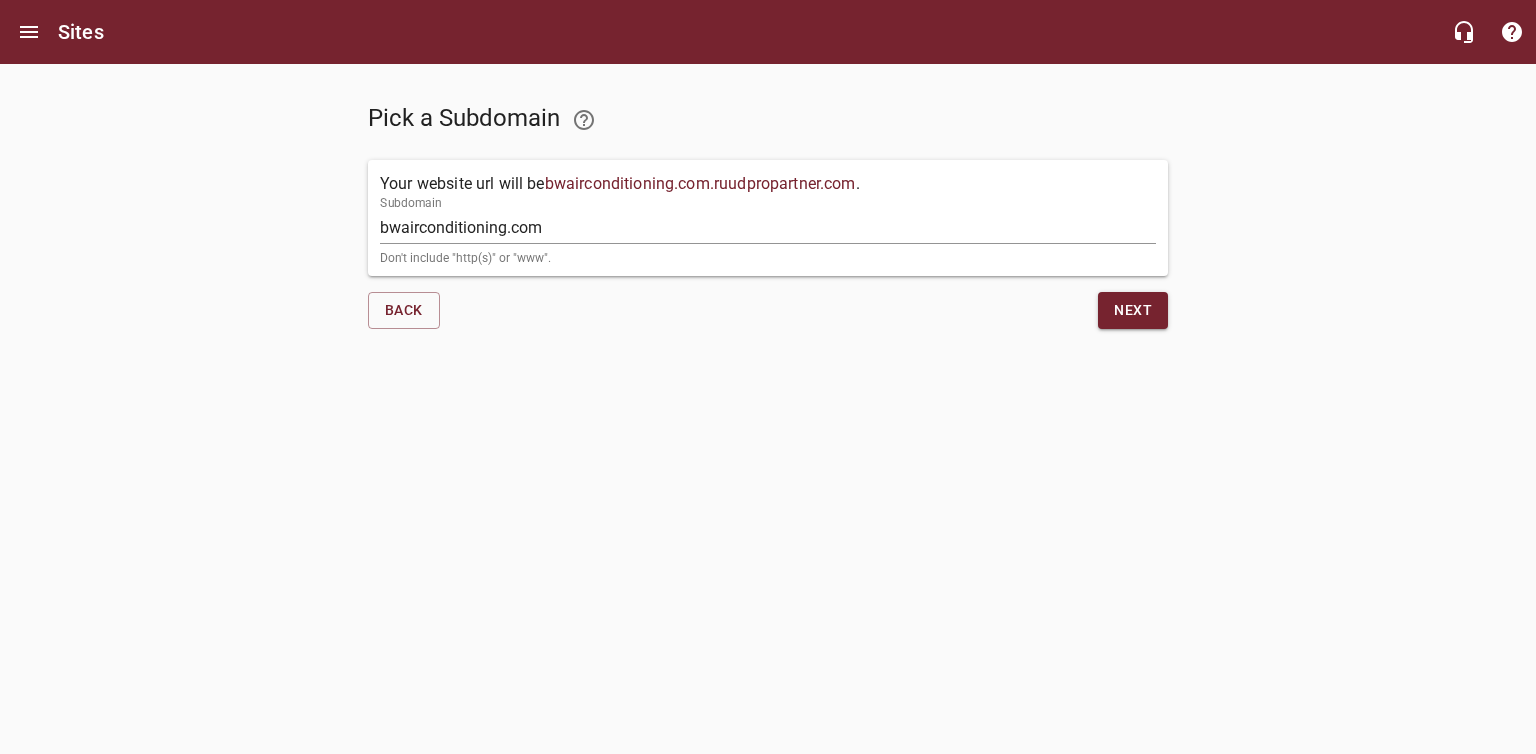click on "bwairconditioning.com" at bounding box center (768, 228) 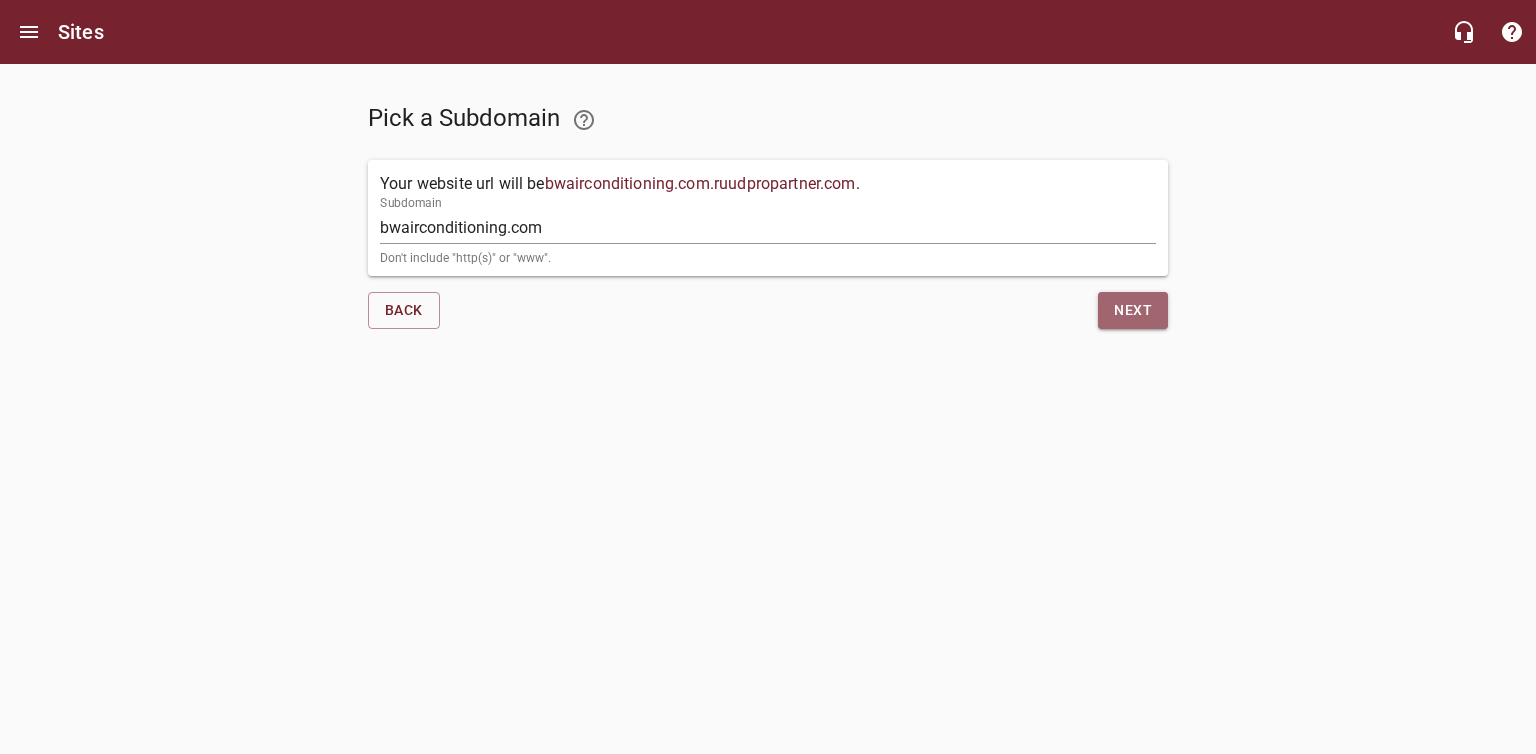 click on "Next" at bounding box center (1133, 310) 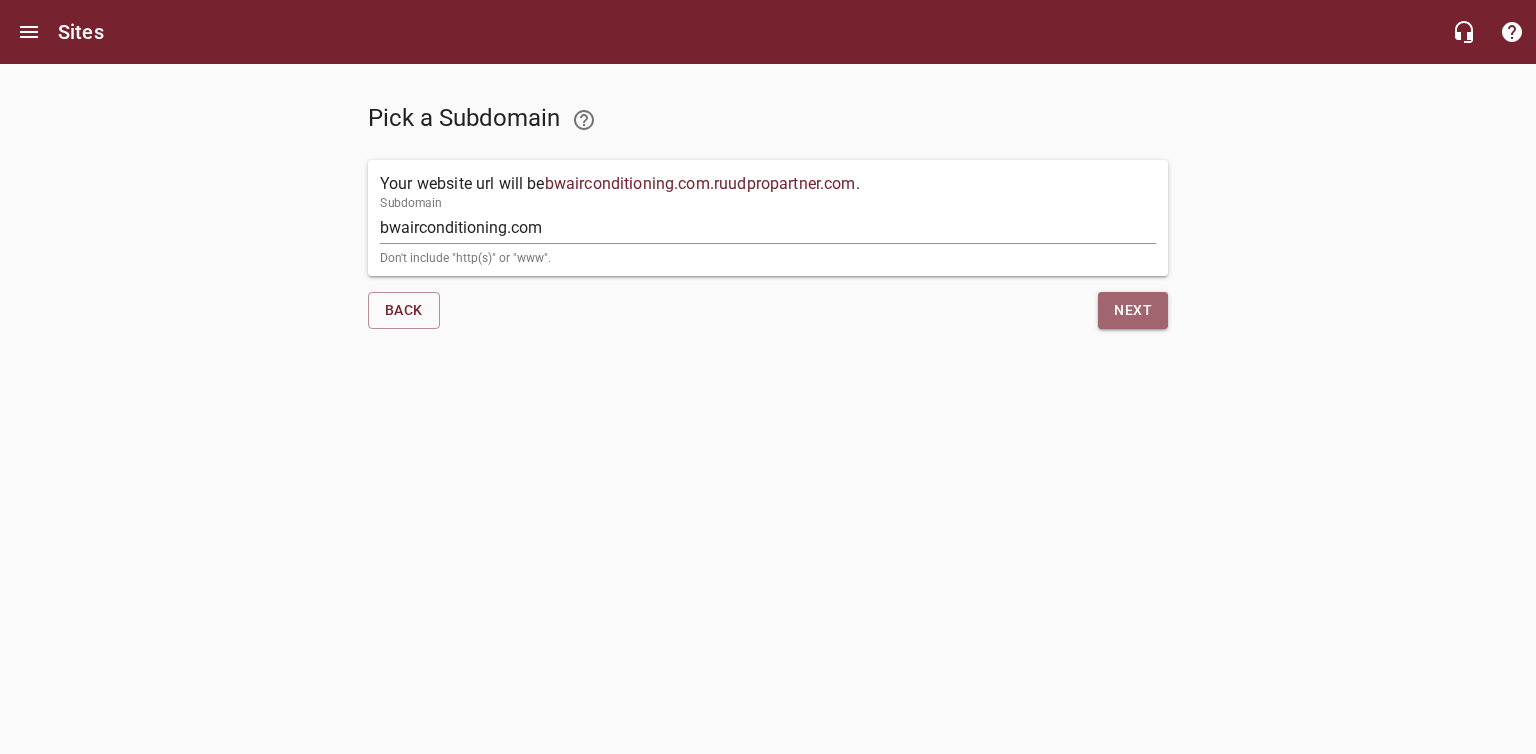 click on "Next" at bounding box center [1133, 310] 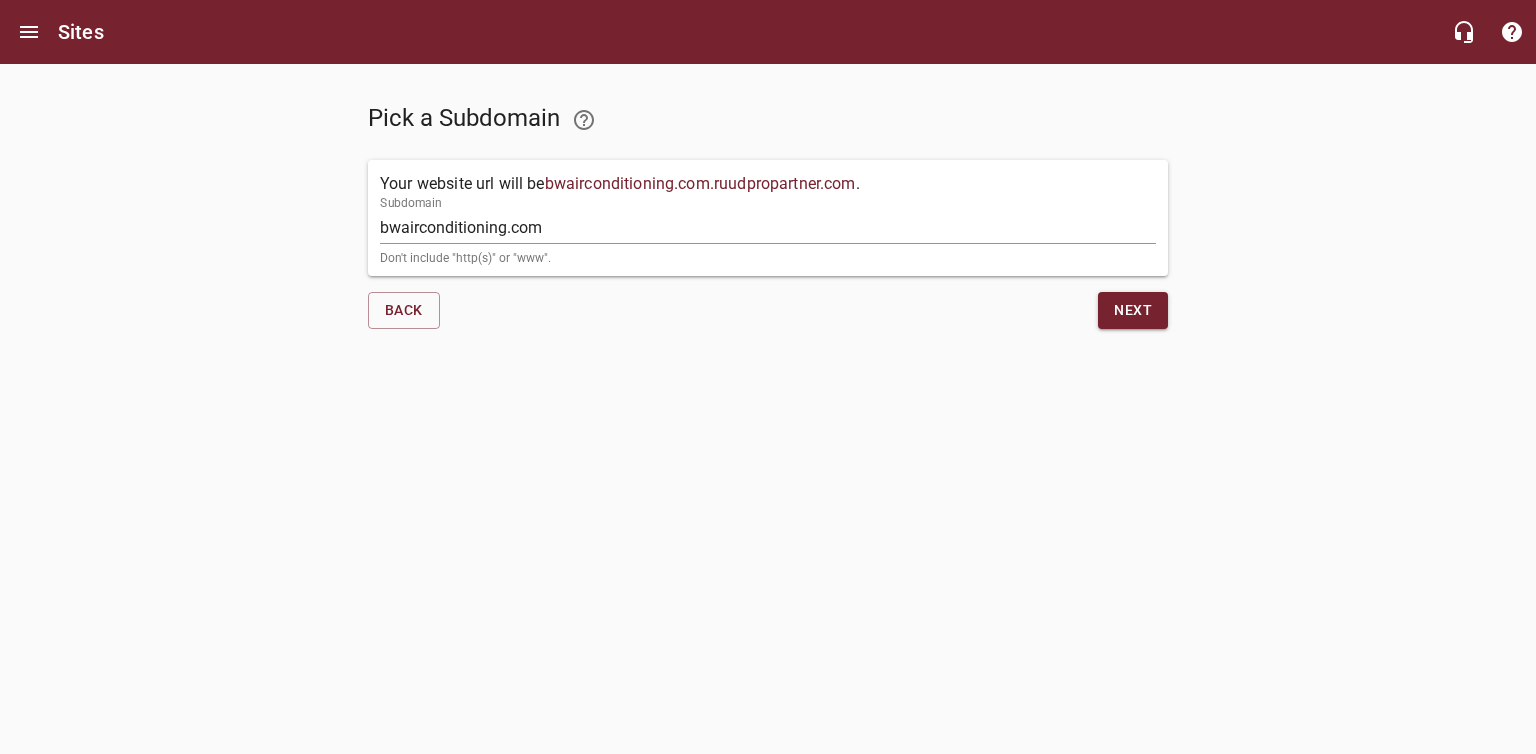 click on "bwairconditioning.com" at bounding box center (768, 228) 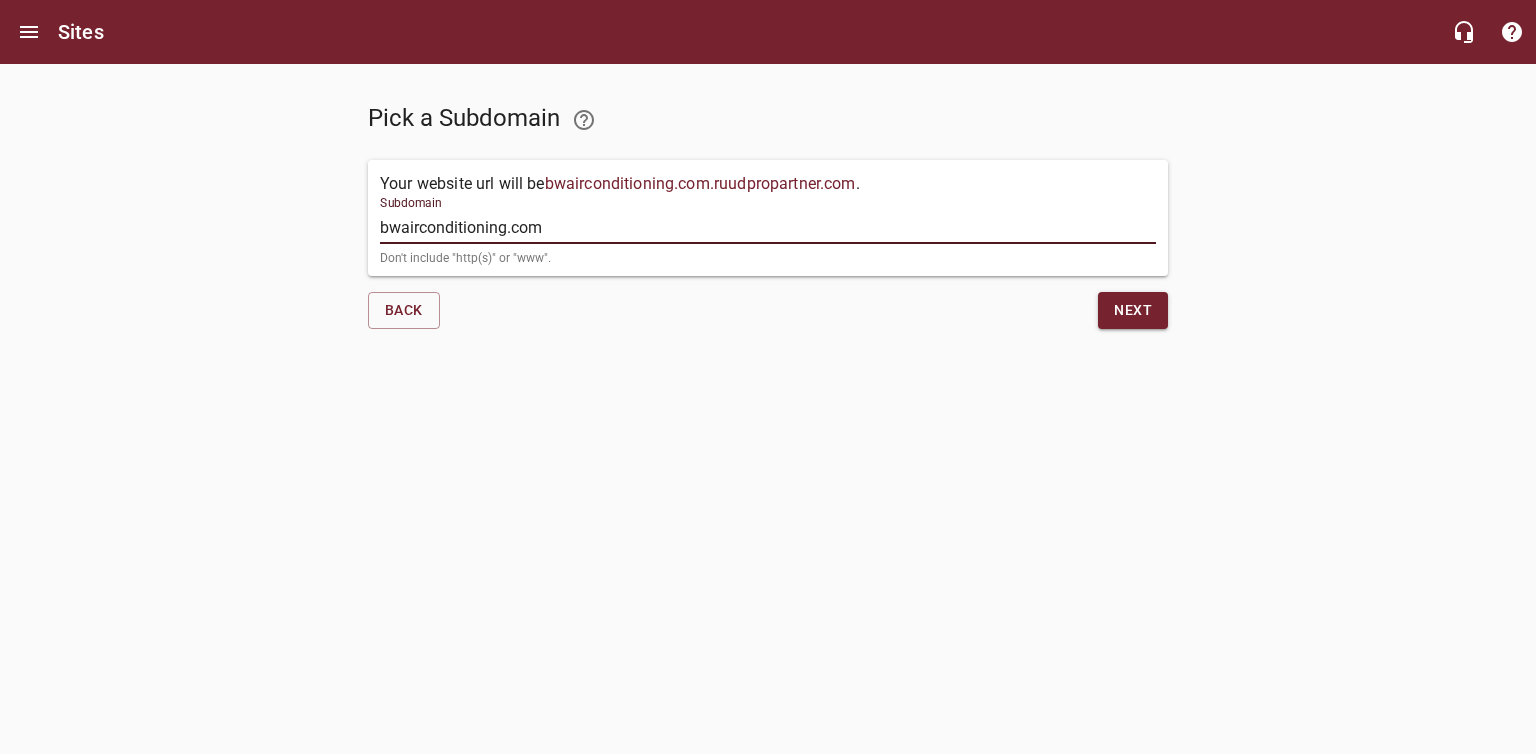 drag, startPoint x: 556, startPoint y: 218, endPoint x: 338, endPoint y: 219, distance: 218.00229 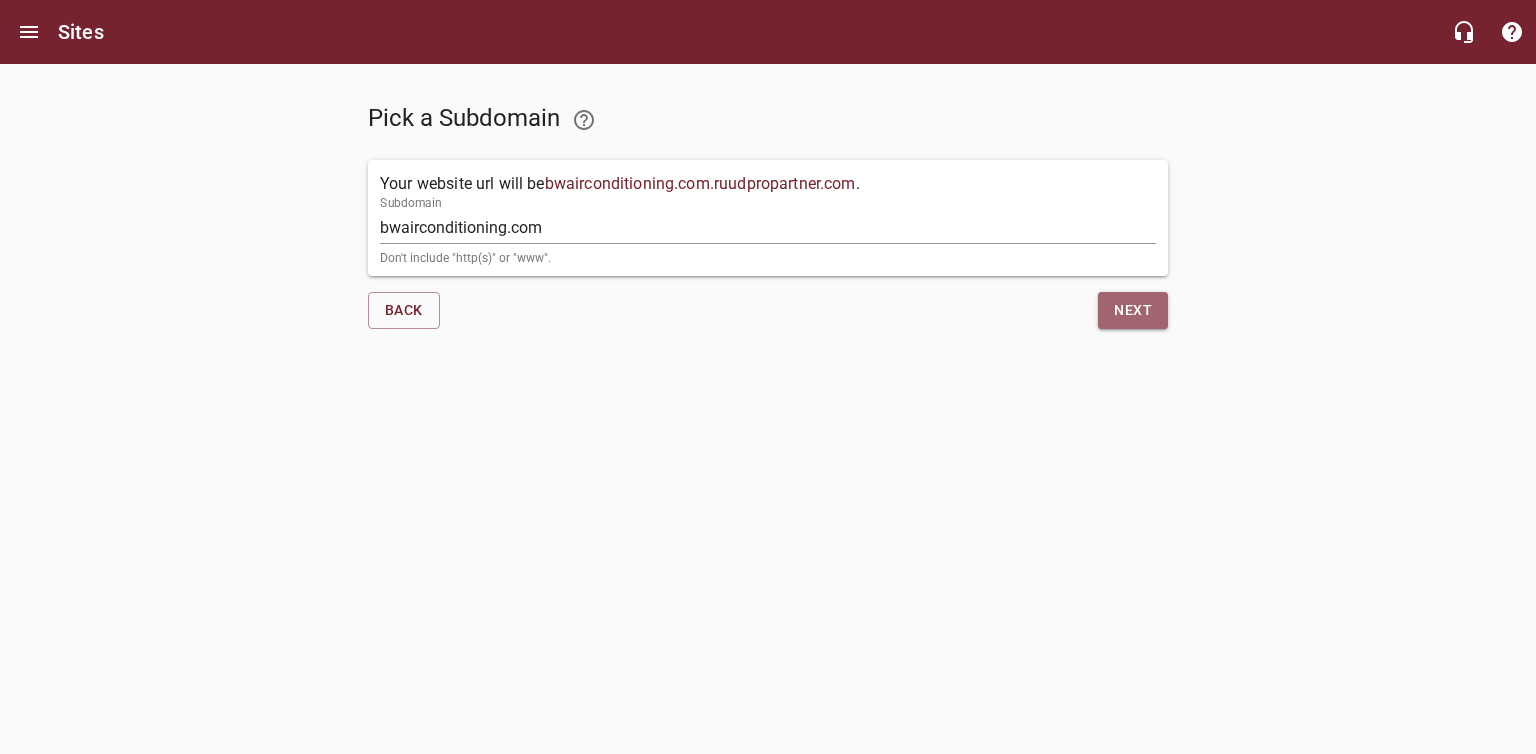 click on "Next" at bounding box center (1133, 310) 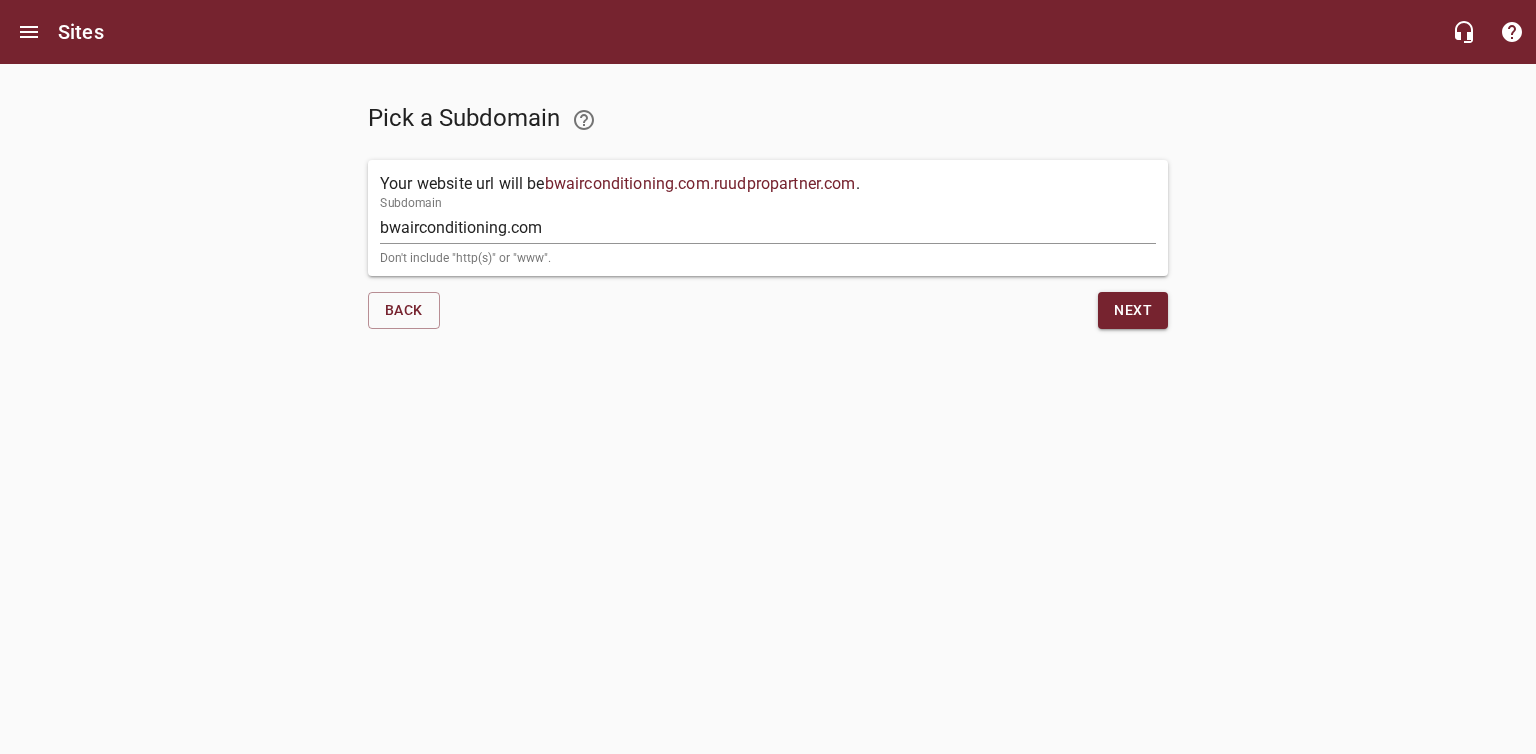 click on "bwairconditioning.com" at bounding box center (768, 228) 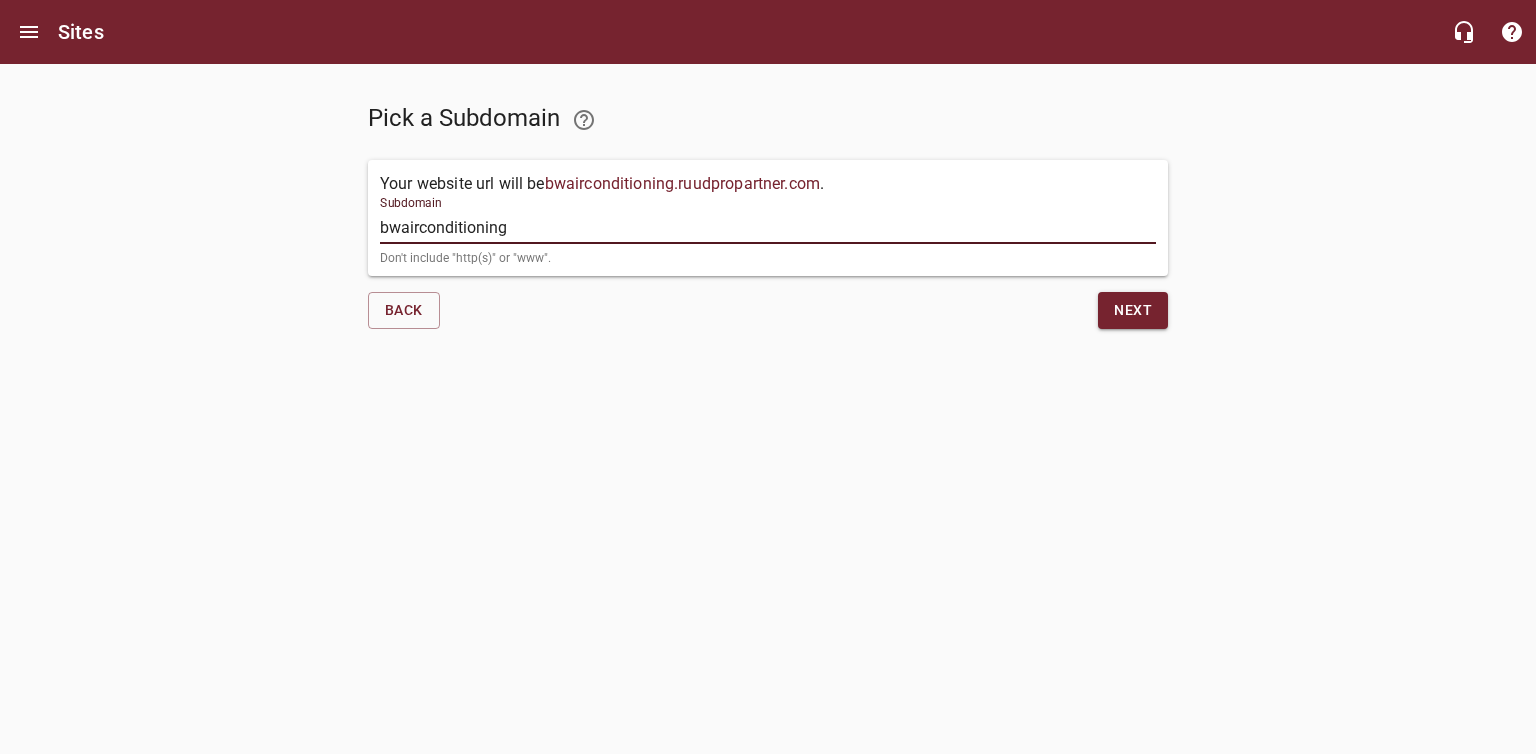 type on "bwairconditioning" 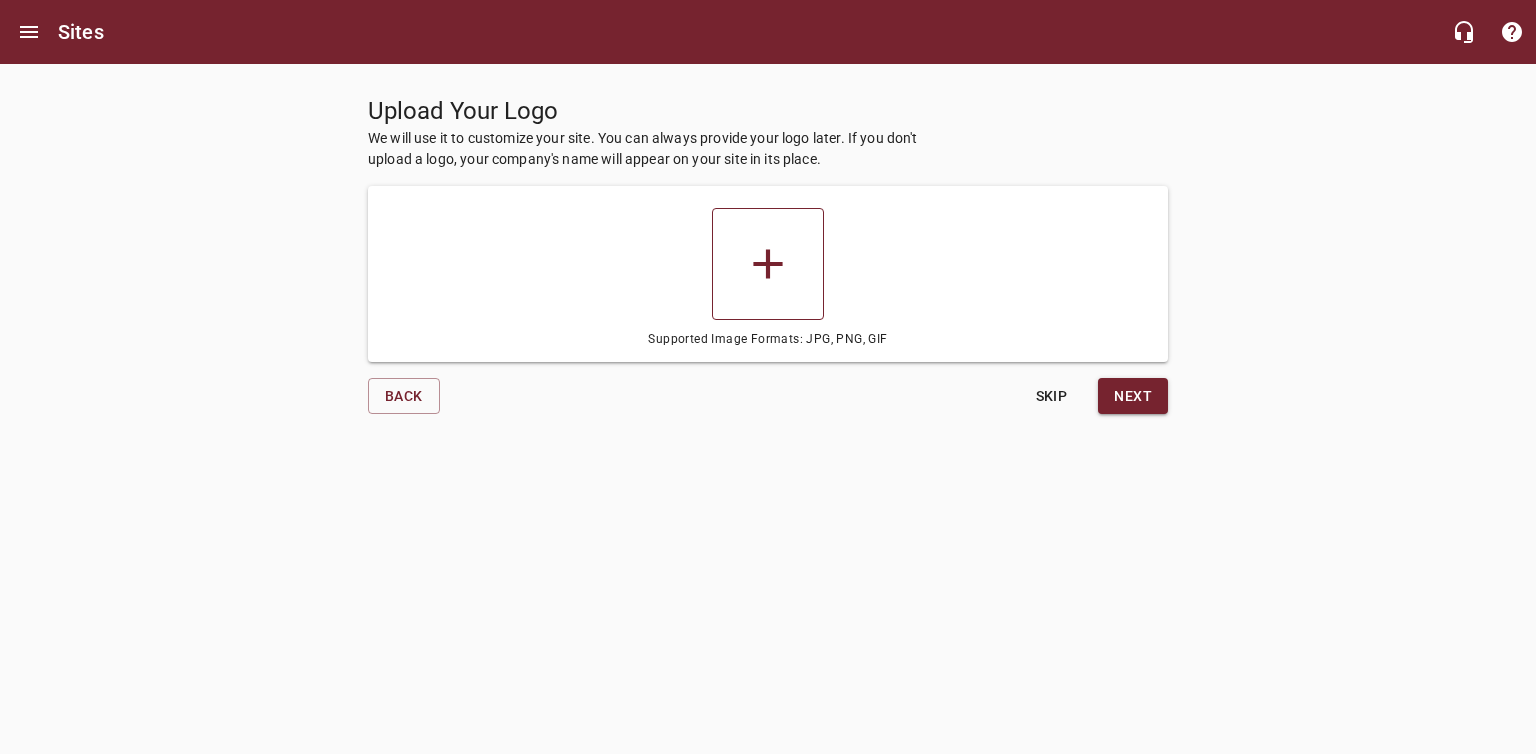 click 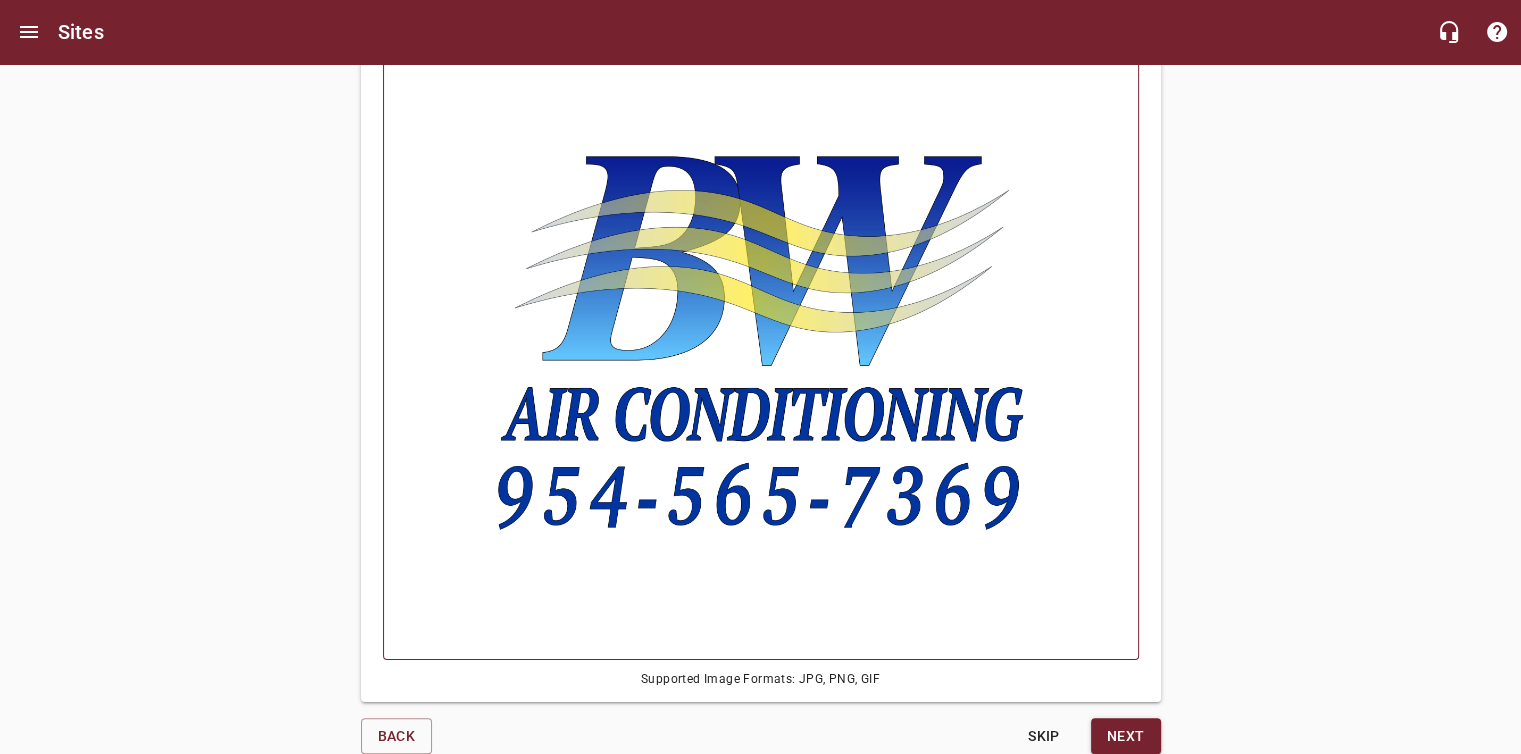 scroll, scrollTop: 300, scrollLeft: 0, axis: vertical 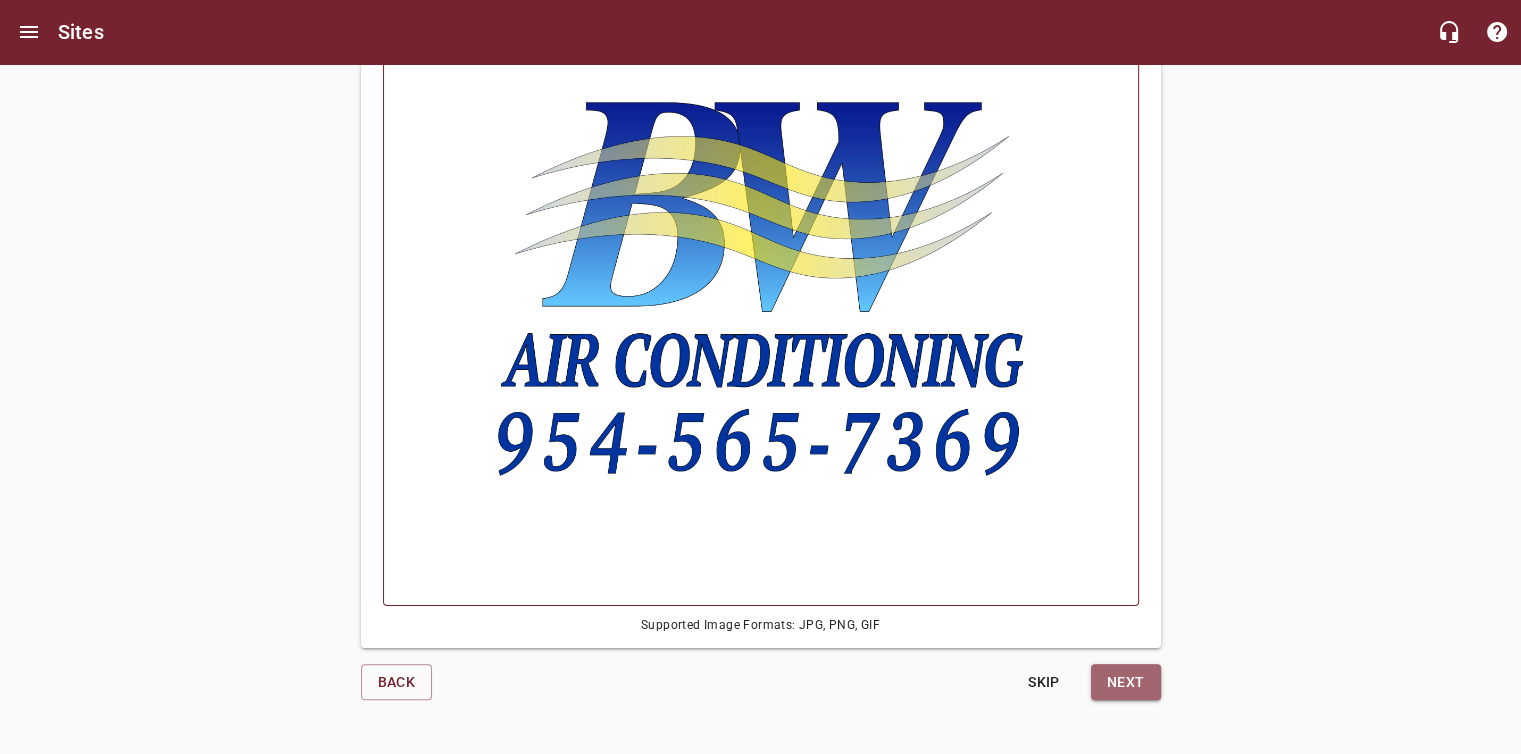 click on "Next" at bounding box center (1126, 682) 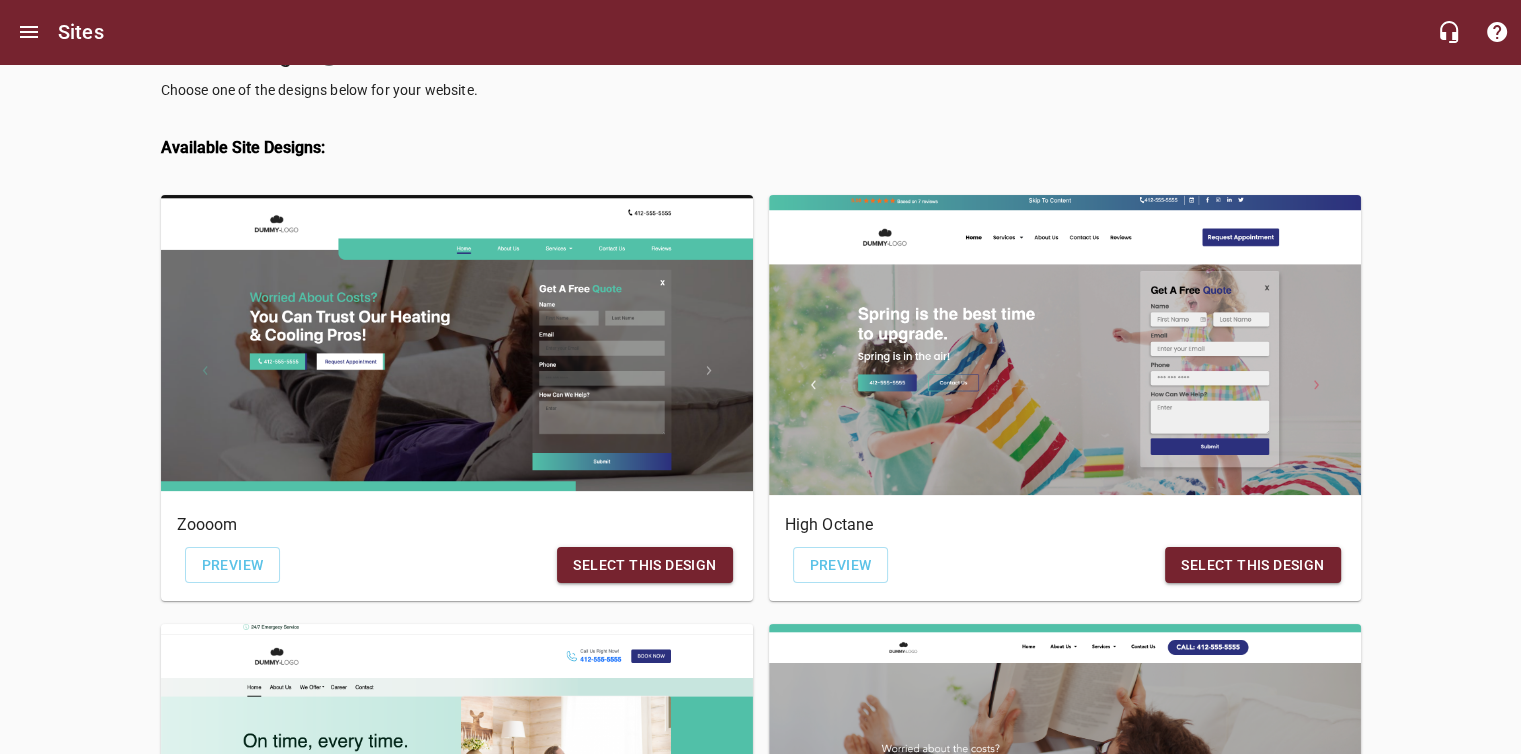 scroll, scrollTop: 62, scrollLeft: 0, axis: vertical 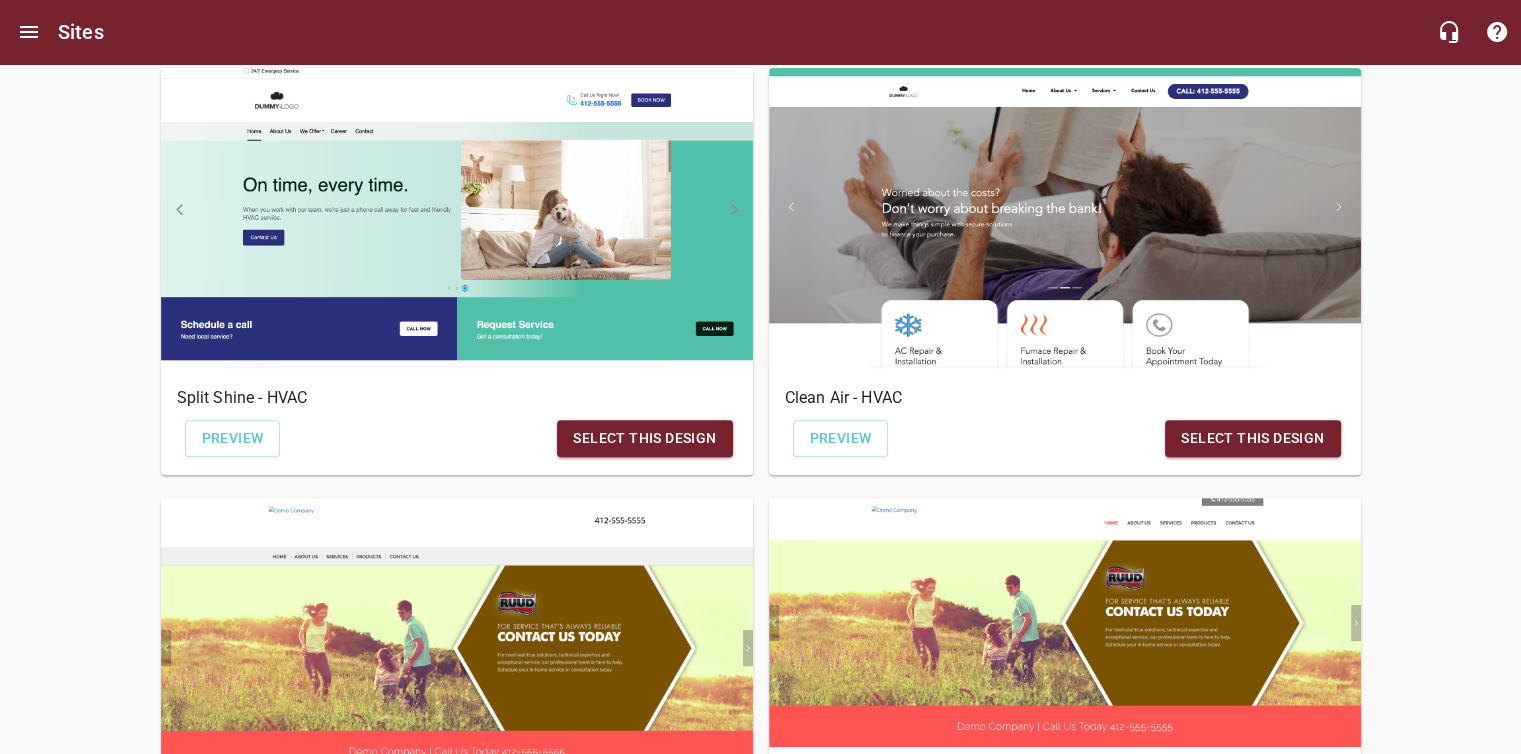 click on "Select this design" at bounding box center [1252, 438] 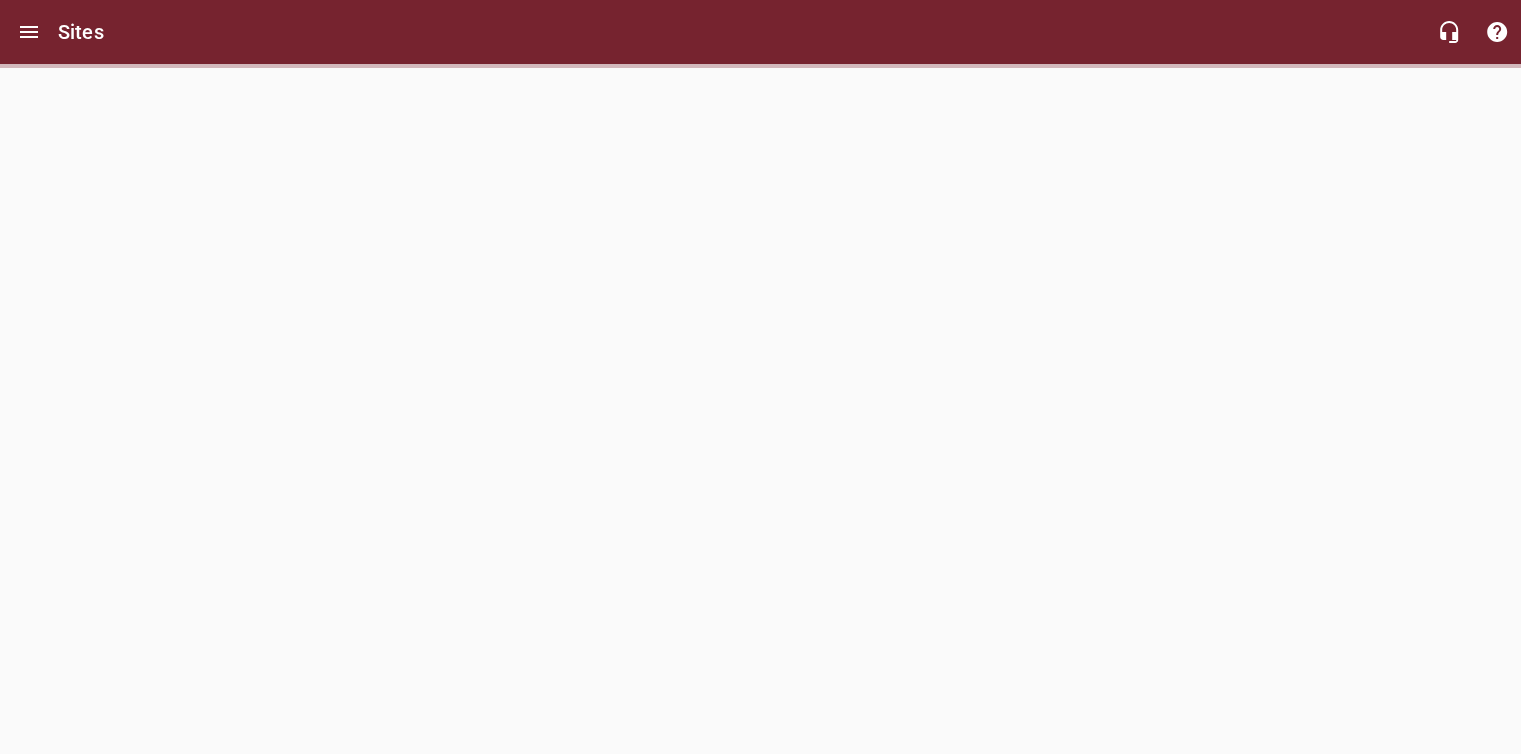 scroll, scrollTop: 0, scrollLeft: 0, axis: both 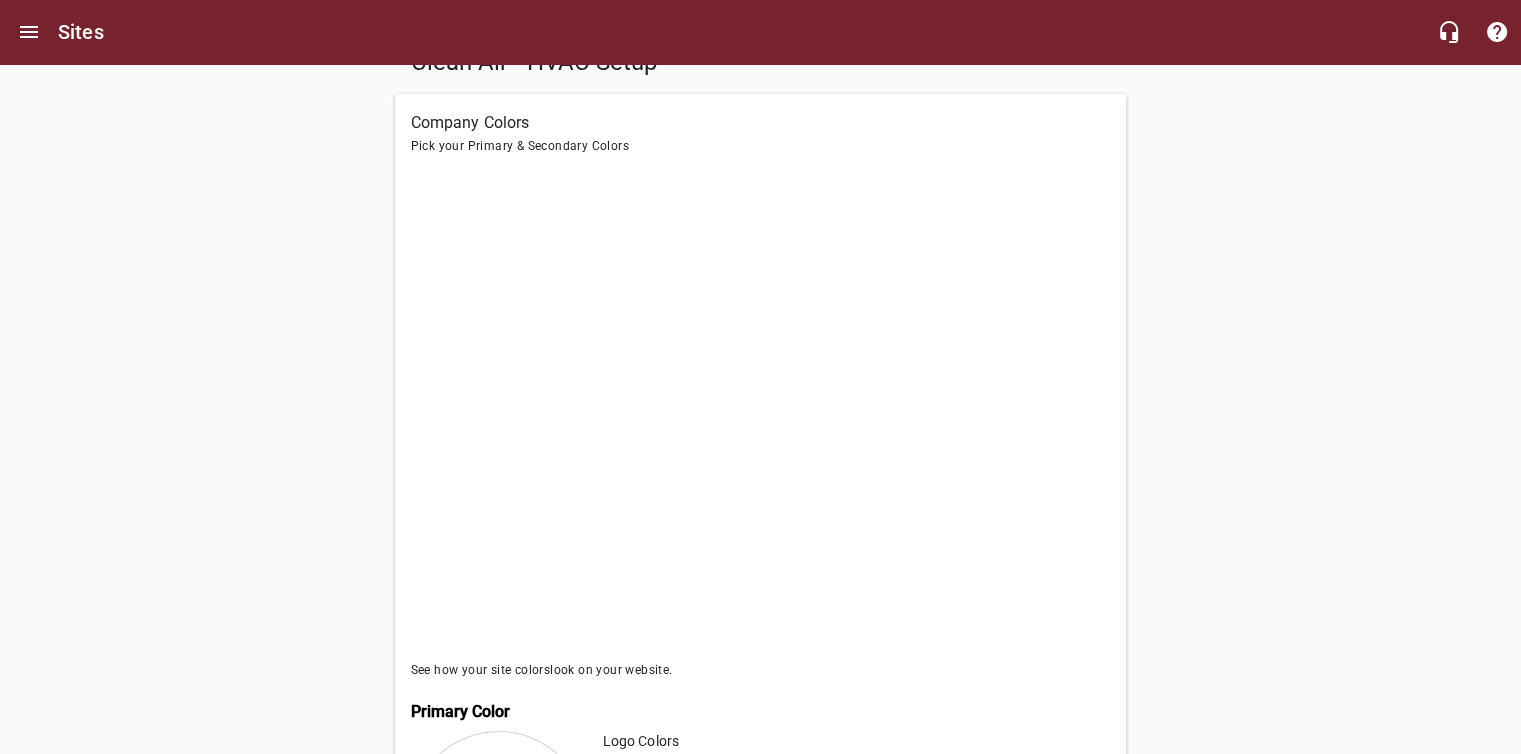click on "Company Colors" at bounding box center (760, 123) 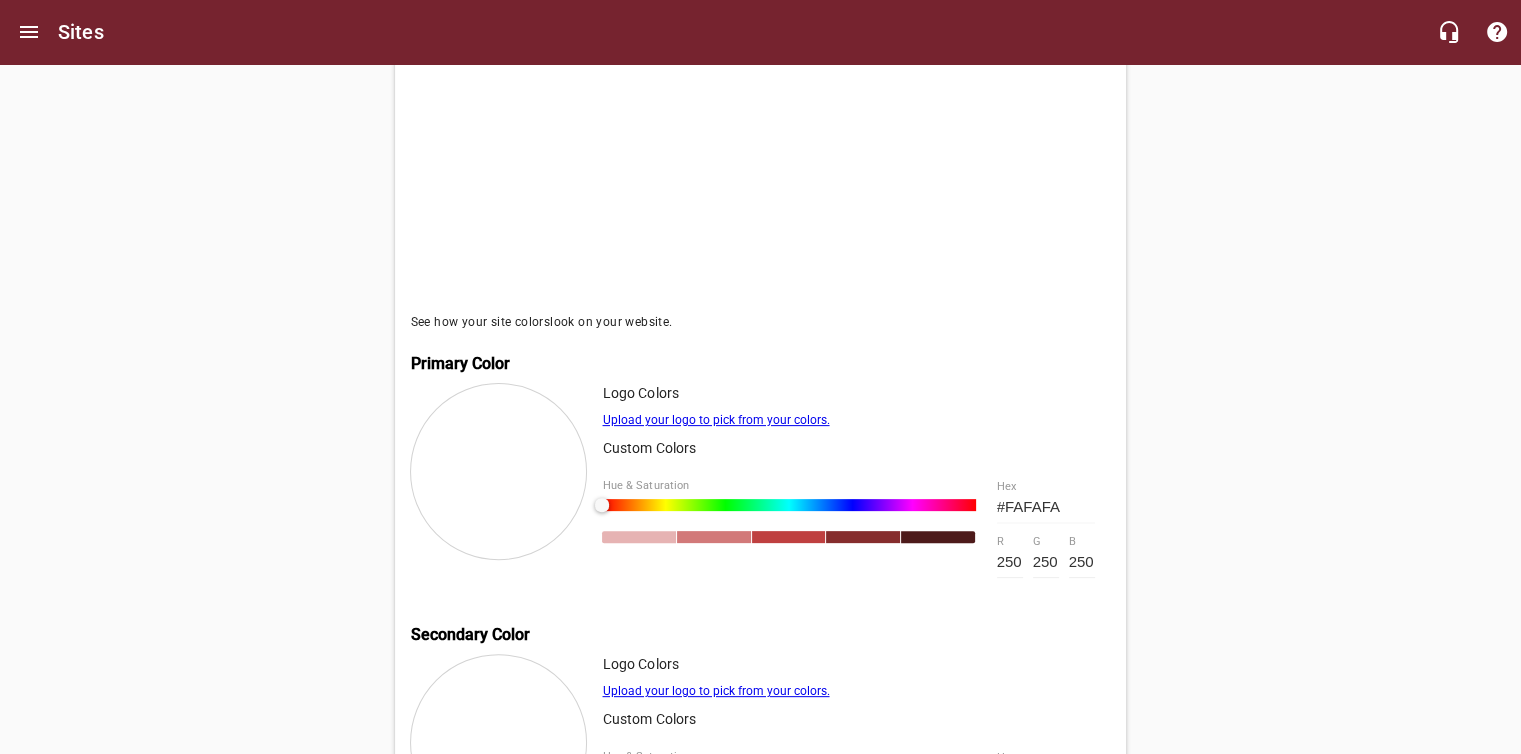 scroll, scrollTop: 496, scrollLeft: 0, axis: vertical 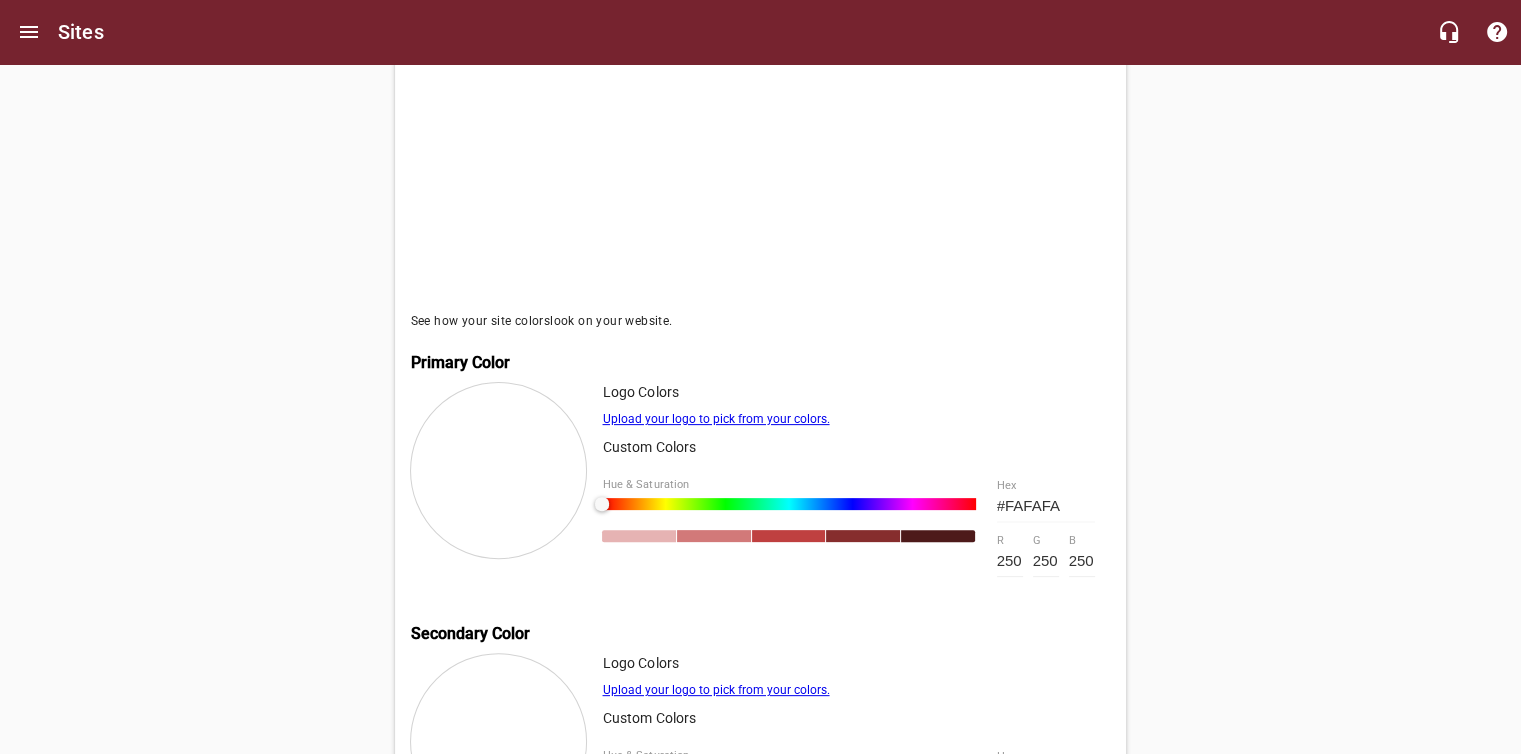 click on "Upload your logo to pick from your colors." at bounding box center (715, 419) 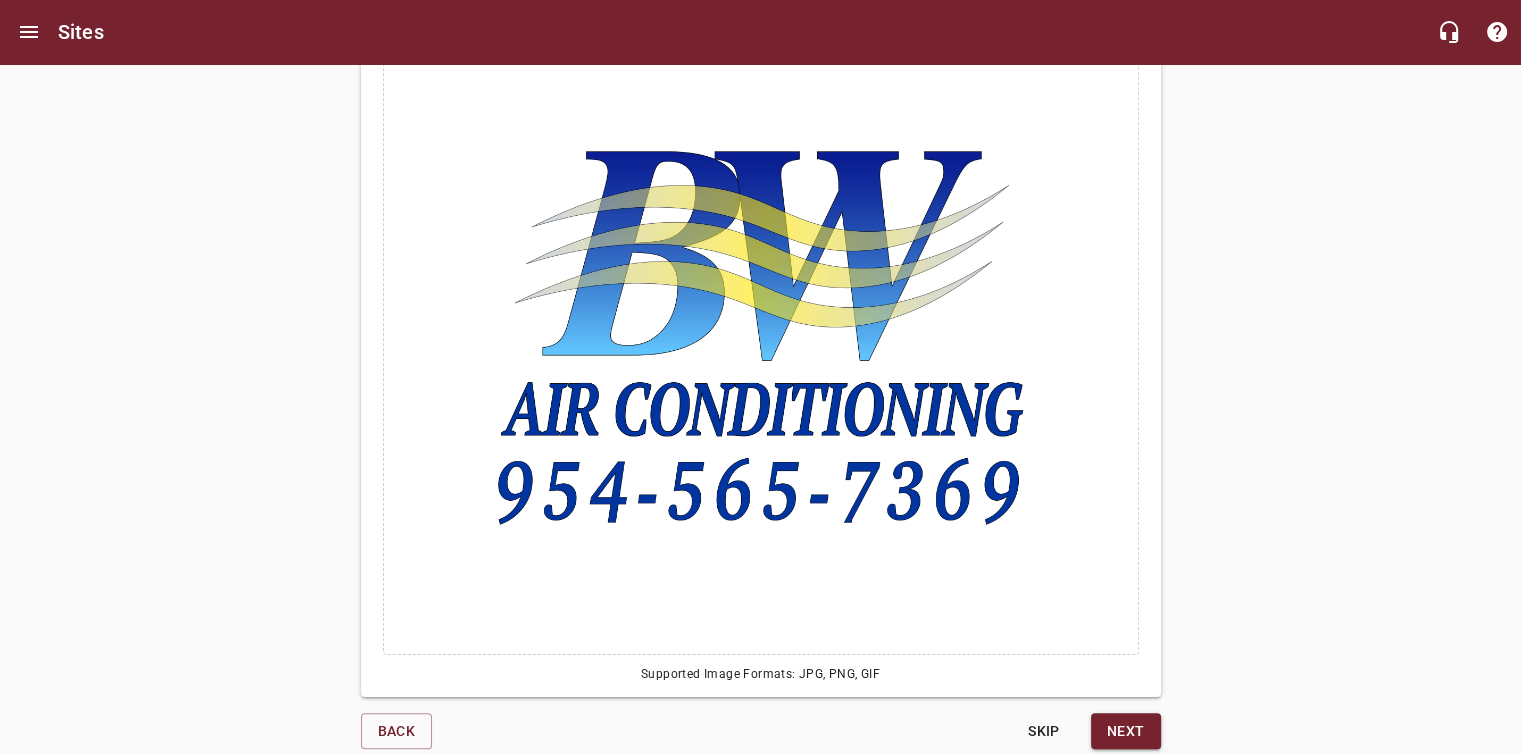 scroll, scrollTop: 300, scrollLeft: 0, axis: vertical 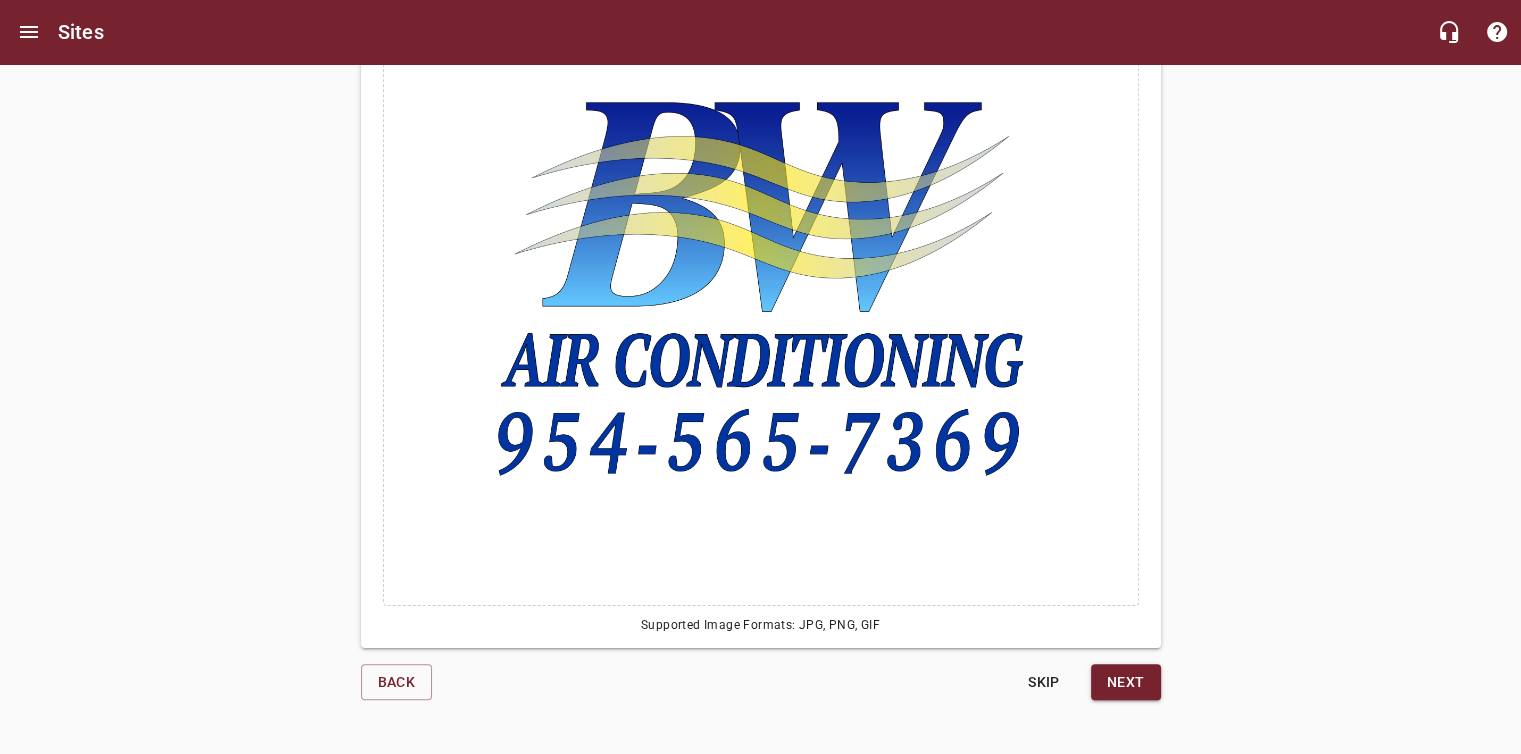 click on "Next" at bounding box center (1126, 682) 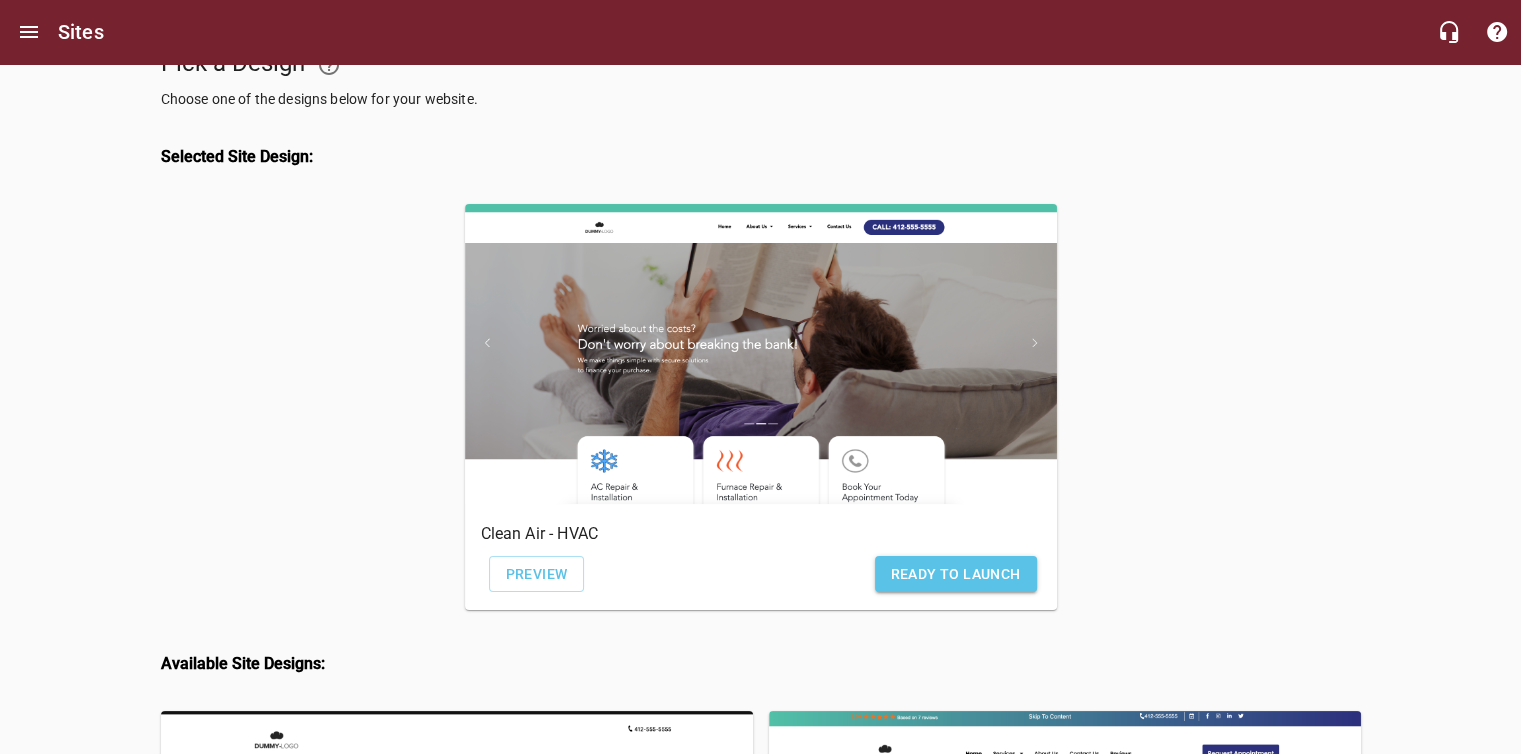 scroll, scrollTop: 52, scrollLeft: 0, axis: vertical 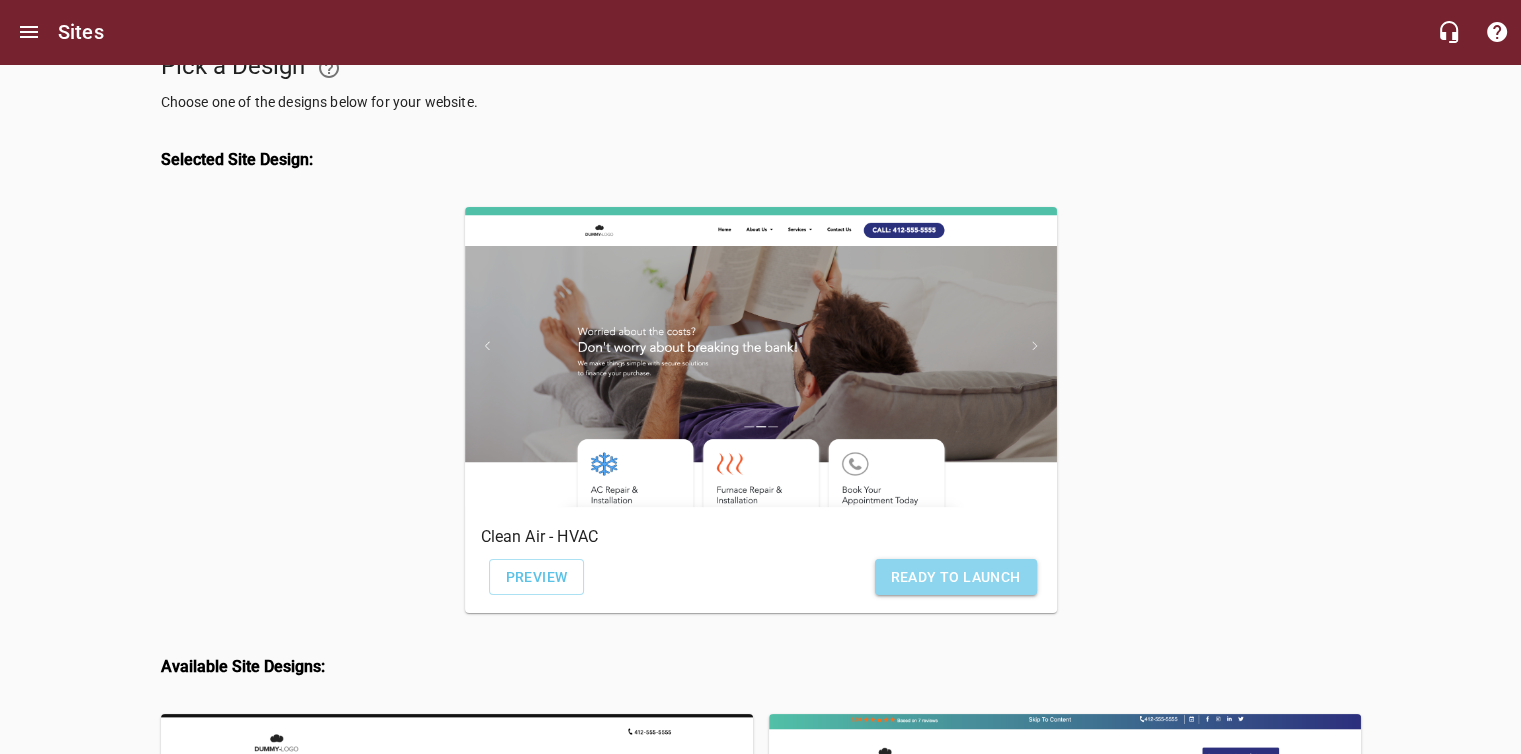 click on "Ready to Launch" at bounding box center [956, 577] 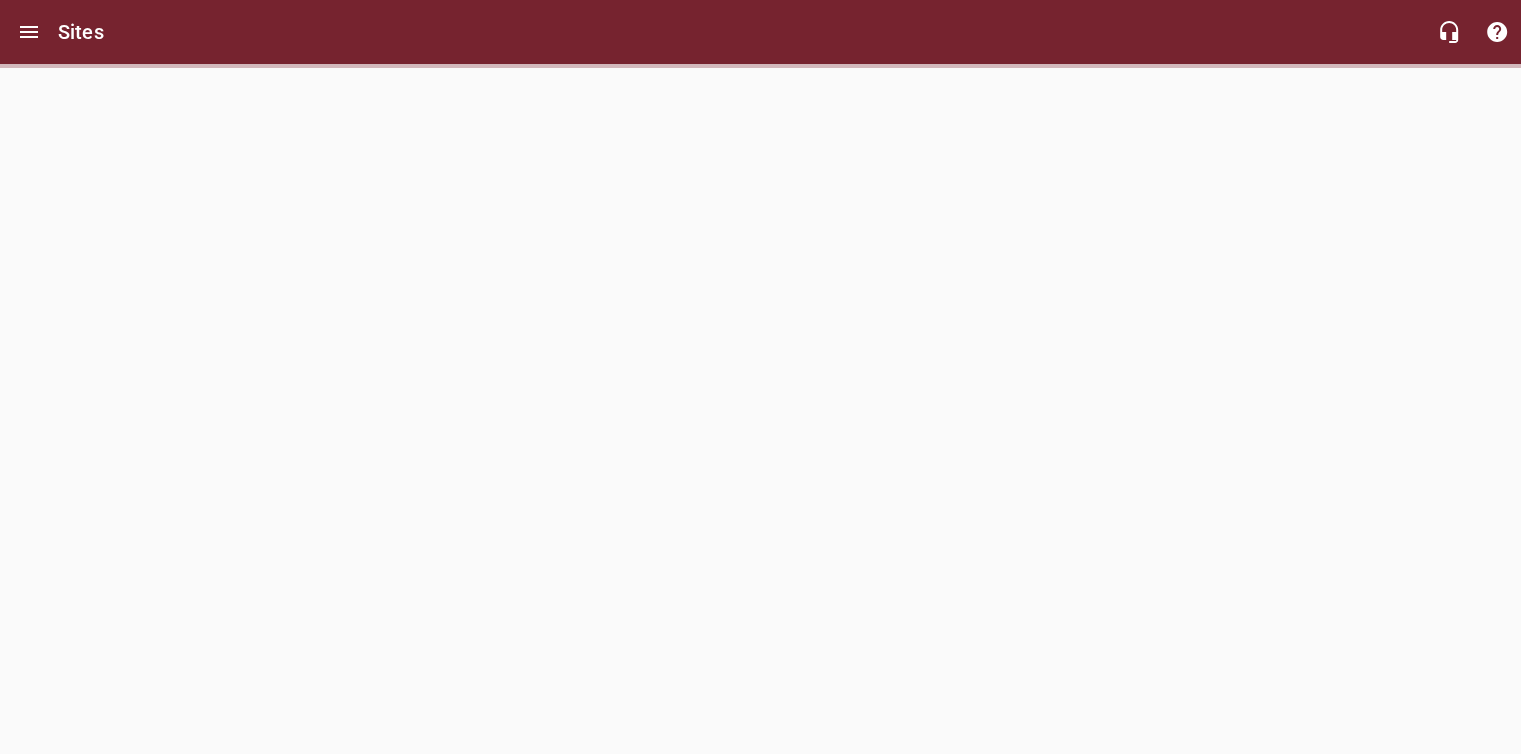 scroll, scrollTop: 0, scrollLeft: 0, axis: both 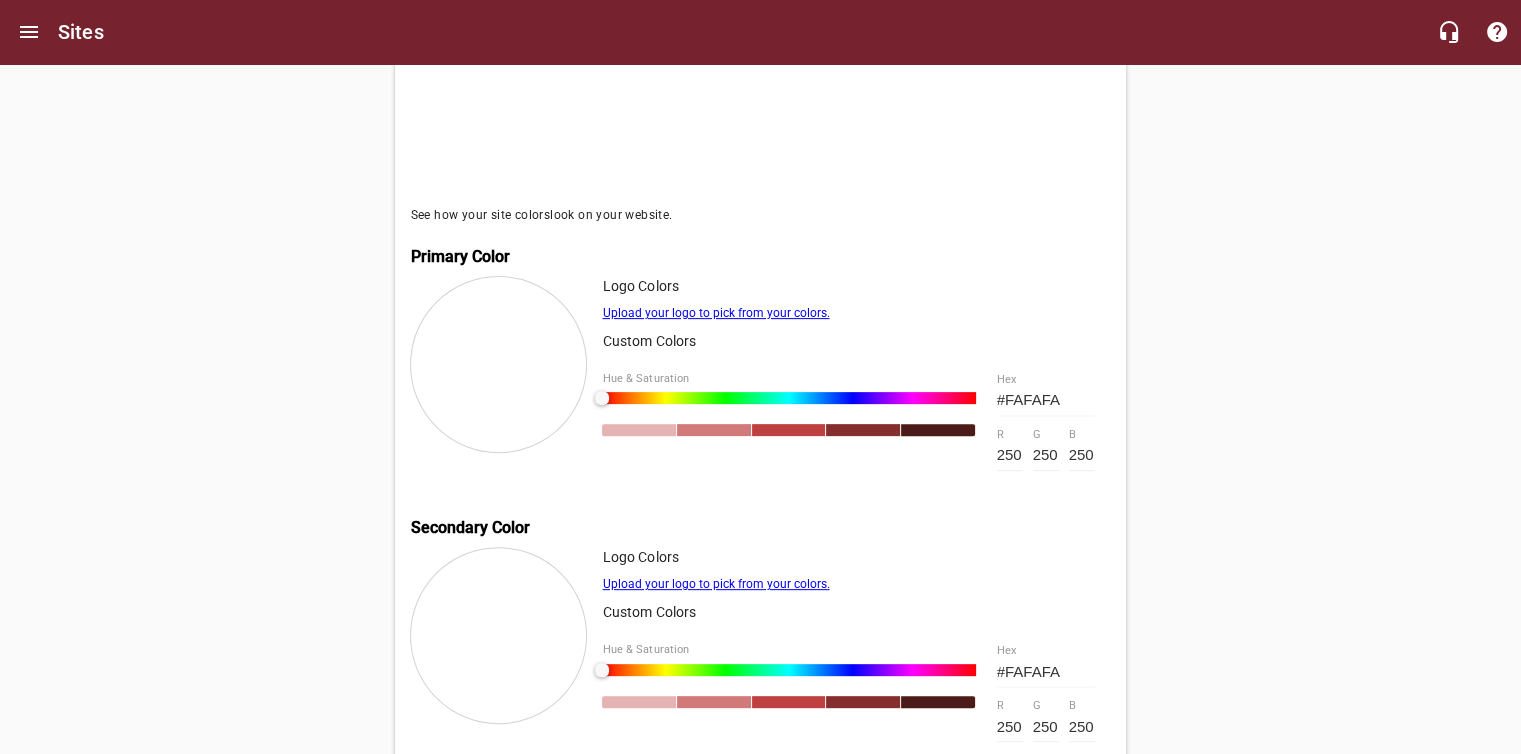 click at bounding box center [498, 364] 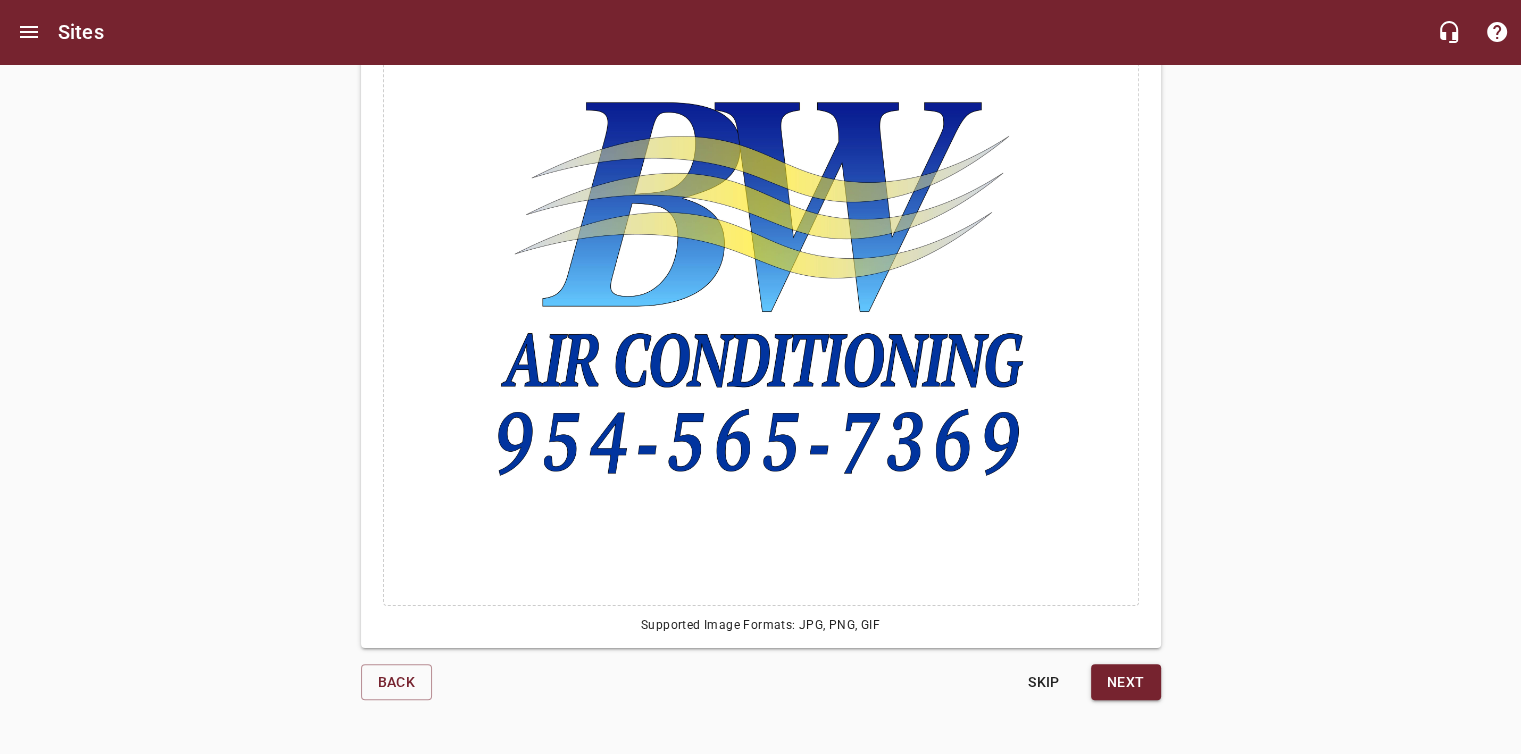 scroll, scrollTop: 0, scrollLeft: 0, axis: both 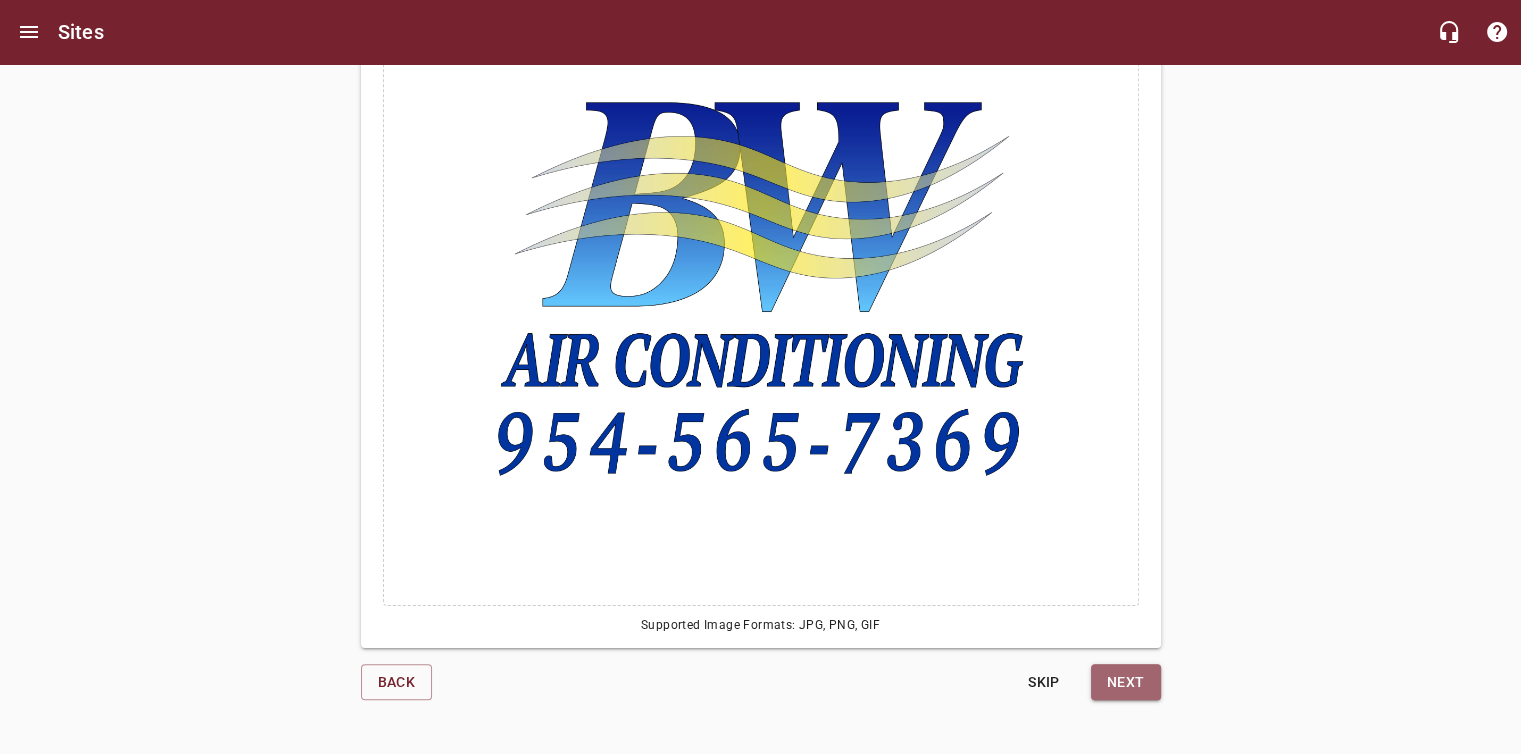 click on "Next" at bounding box center [1126, 682] 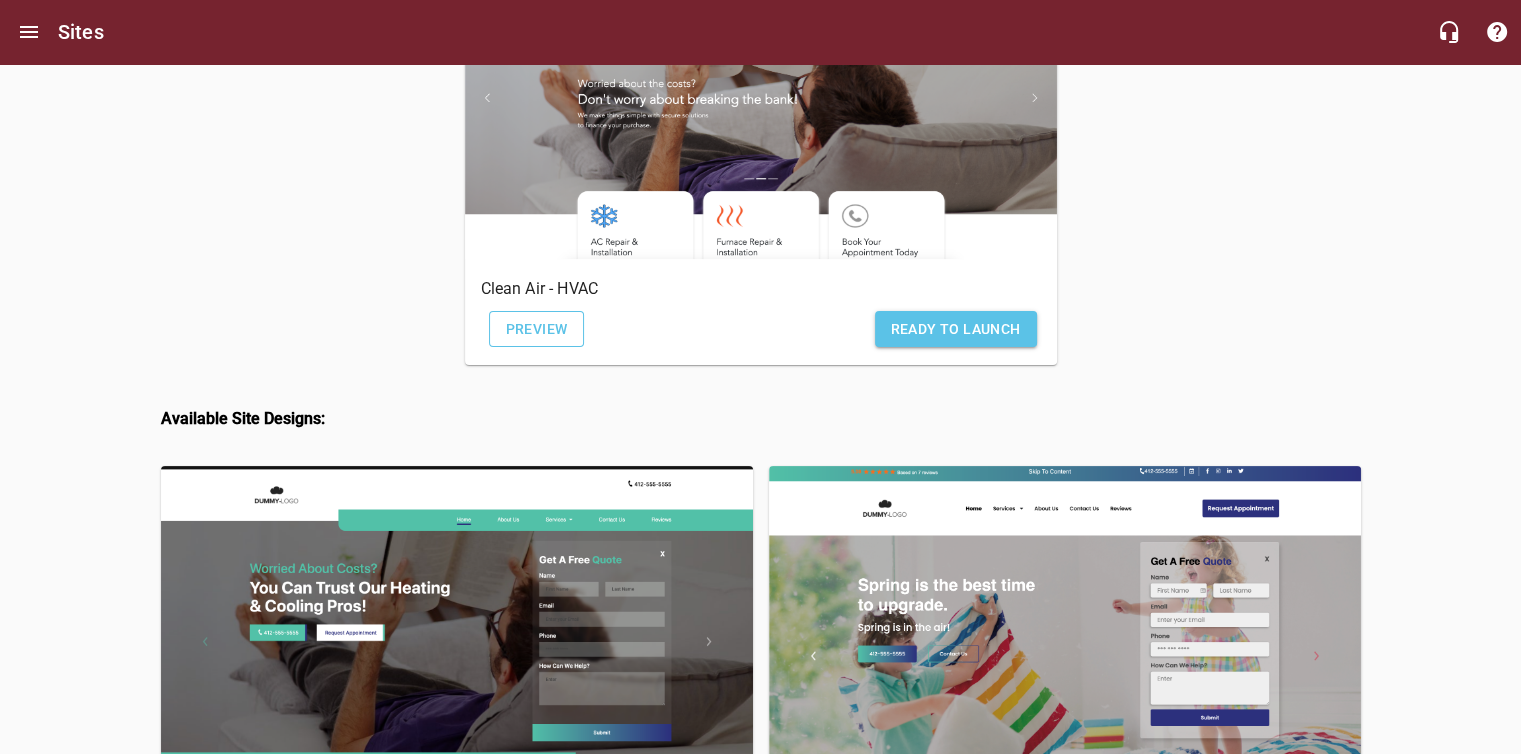 click on "Preview" at bounding box center [537, 329] 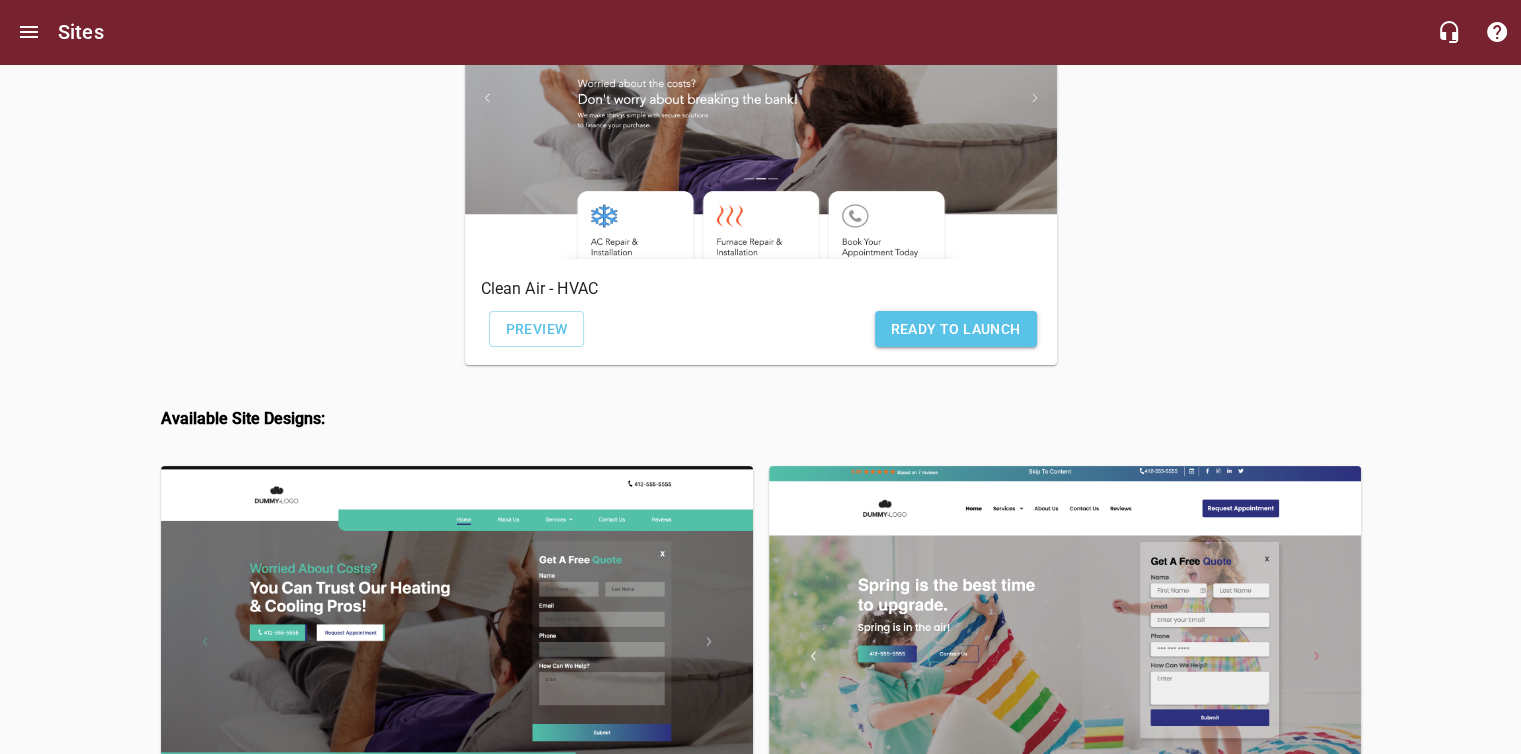 scroll, scrollTop: 0, scrollLeft: 0, axis: both 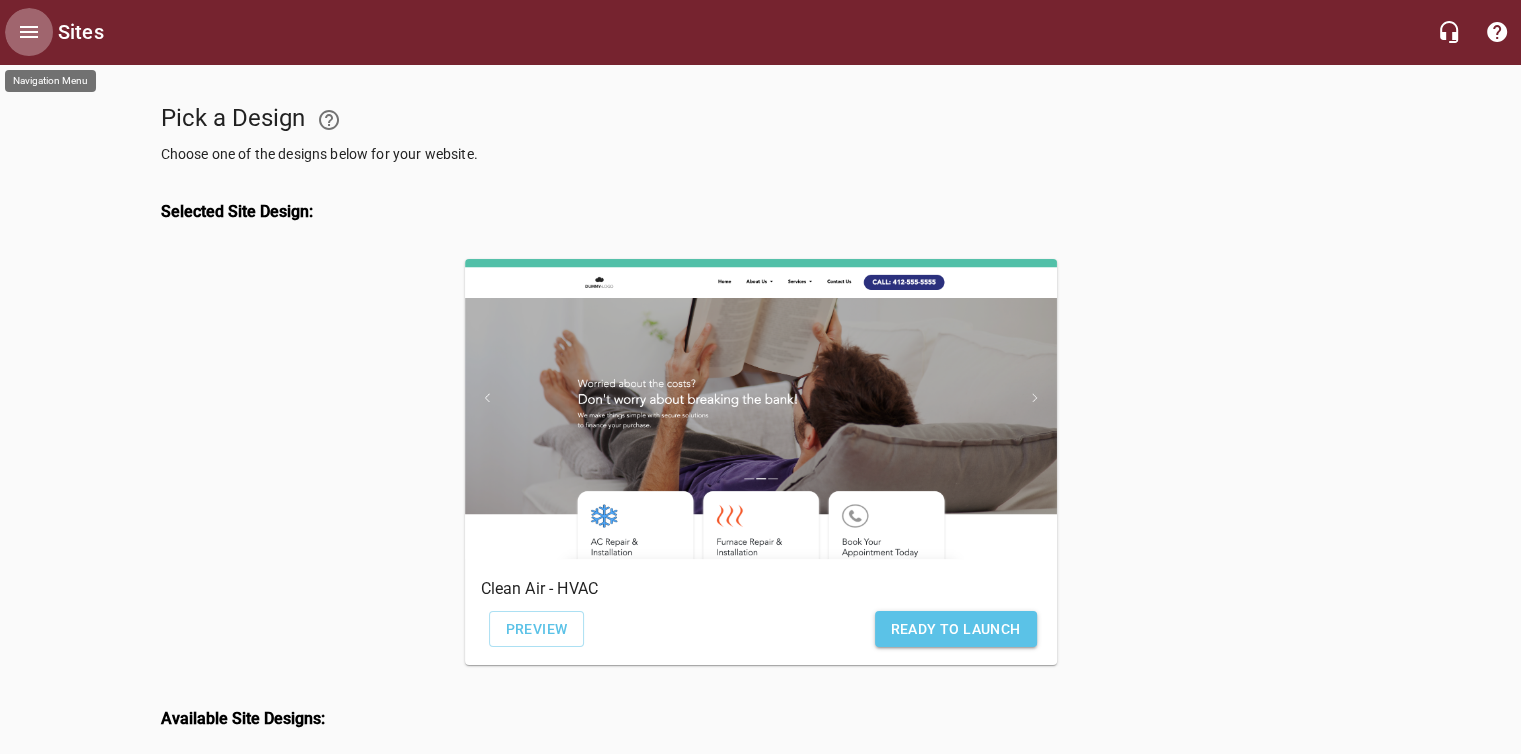 click 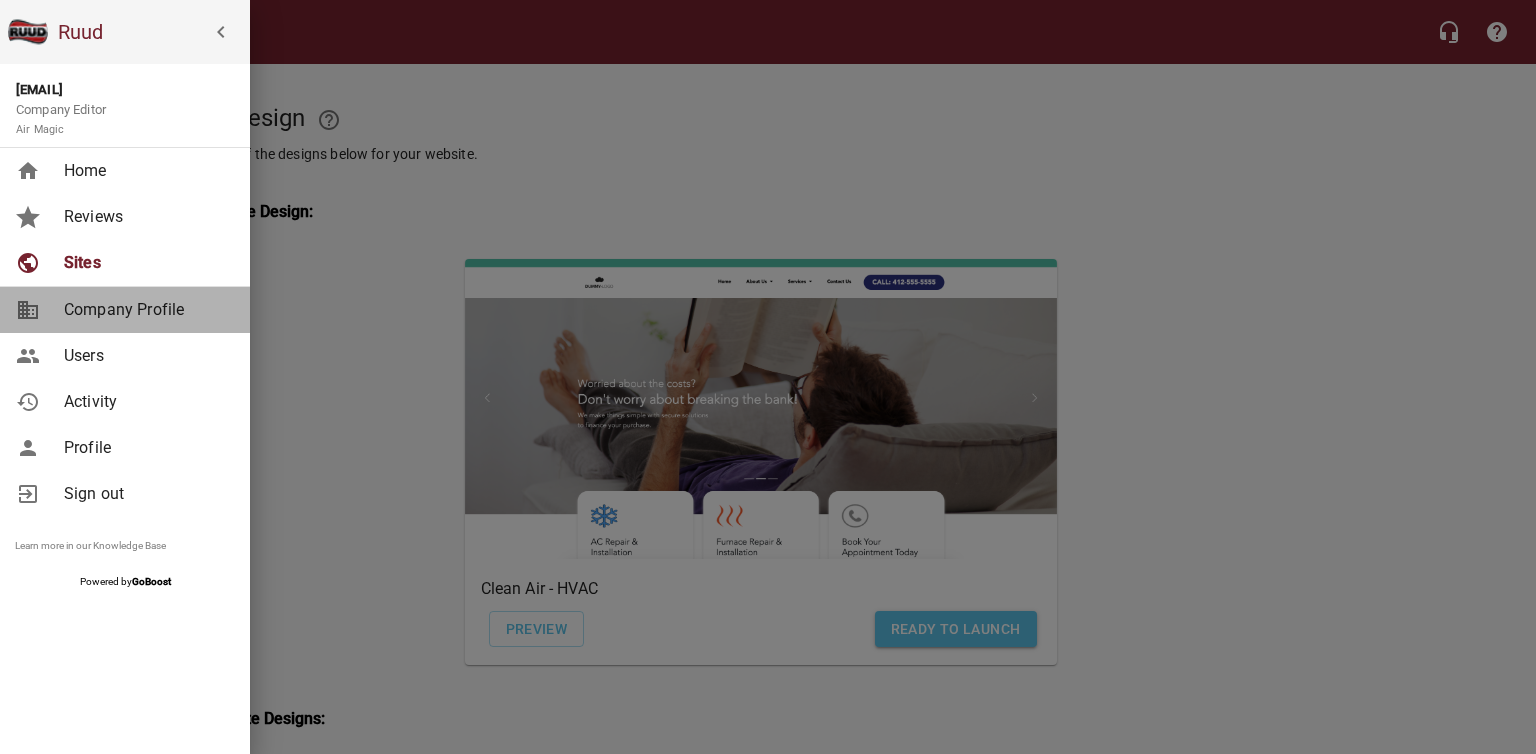 click on "Company Profile" at bounding box center (145, 310) 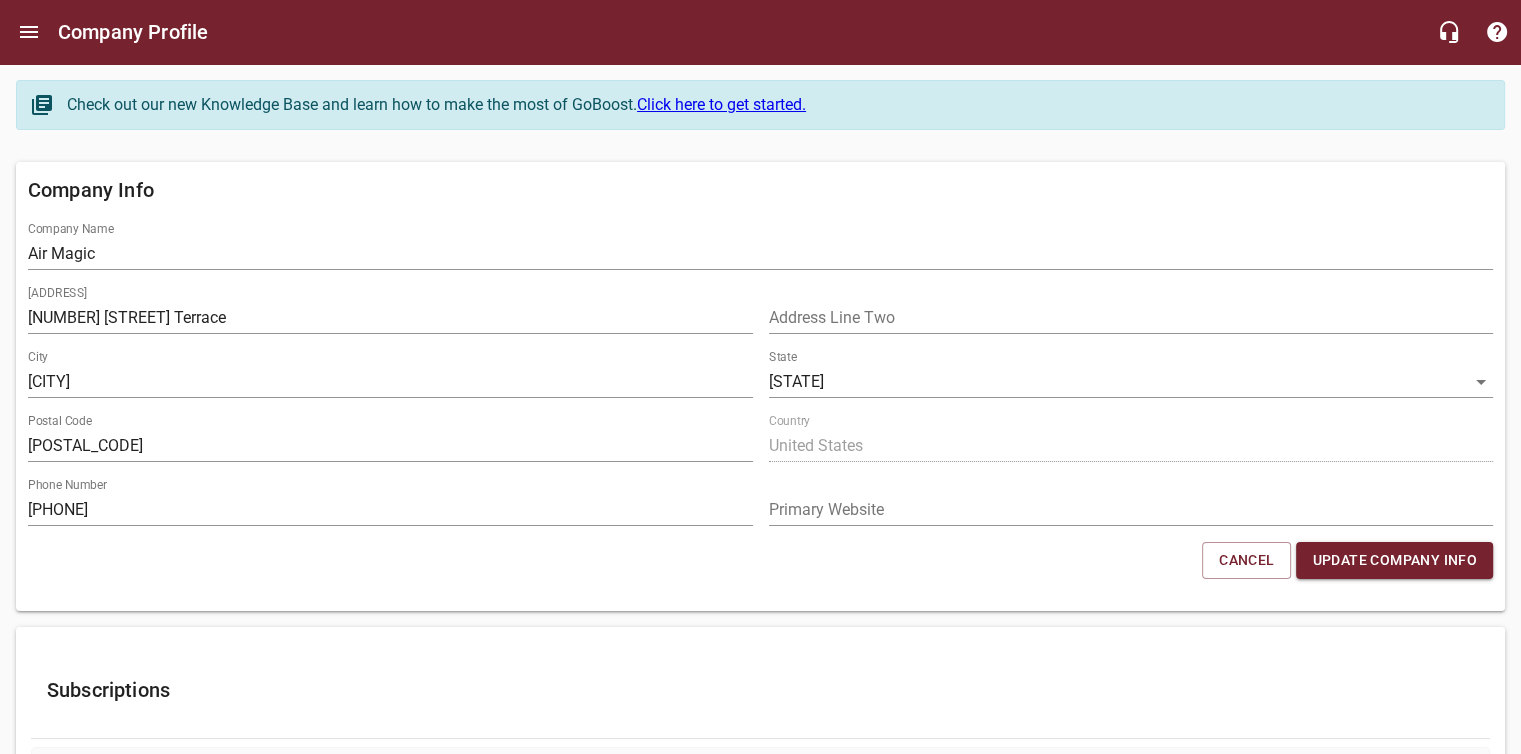 click on "Click here to get started." at bounding box center (721, 104) 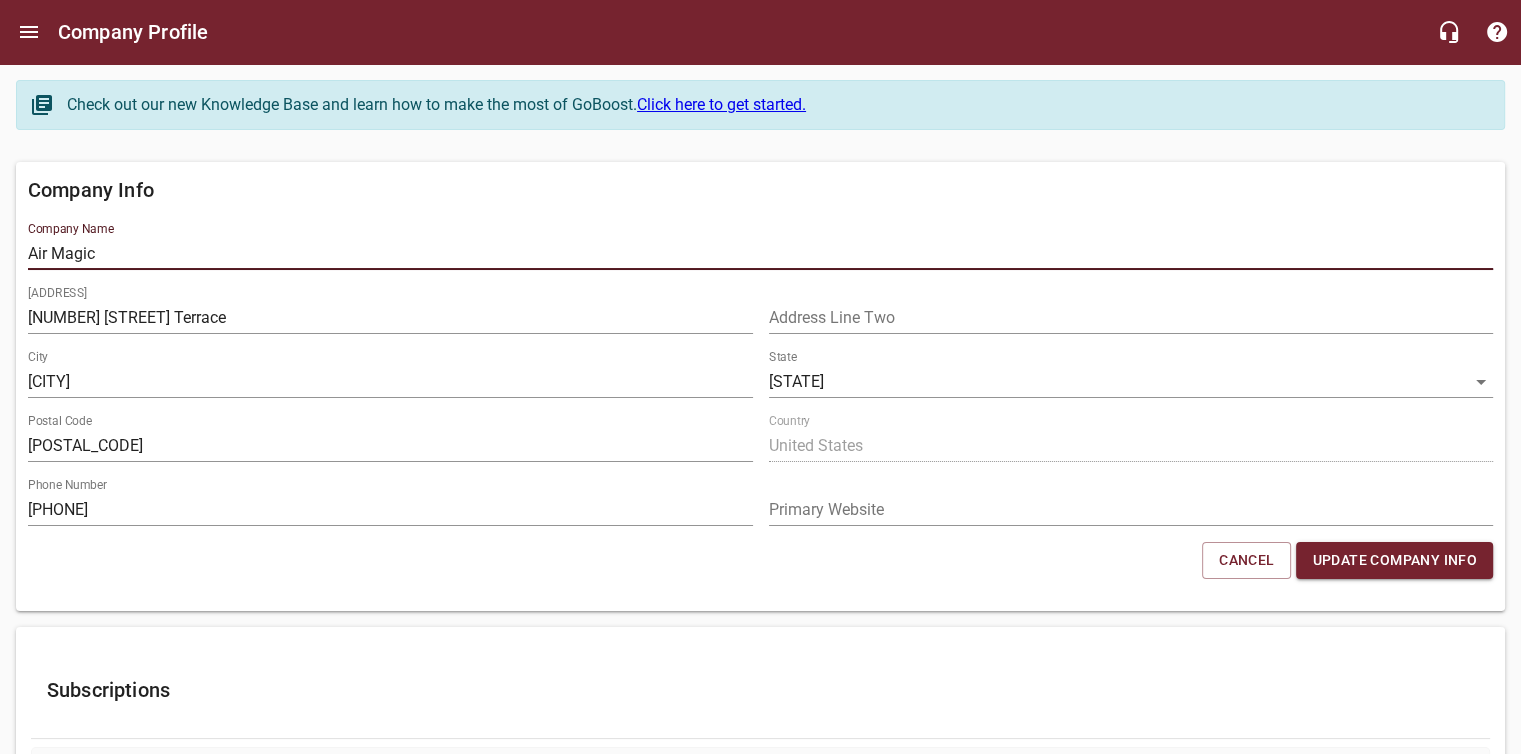 click on "Air Magic" at bounding box center [760, 254] 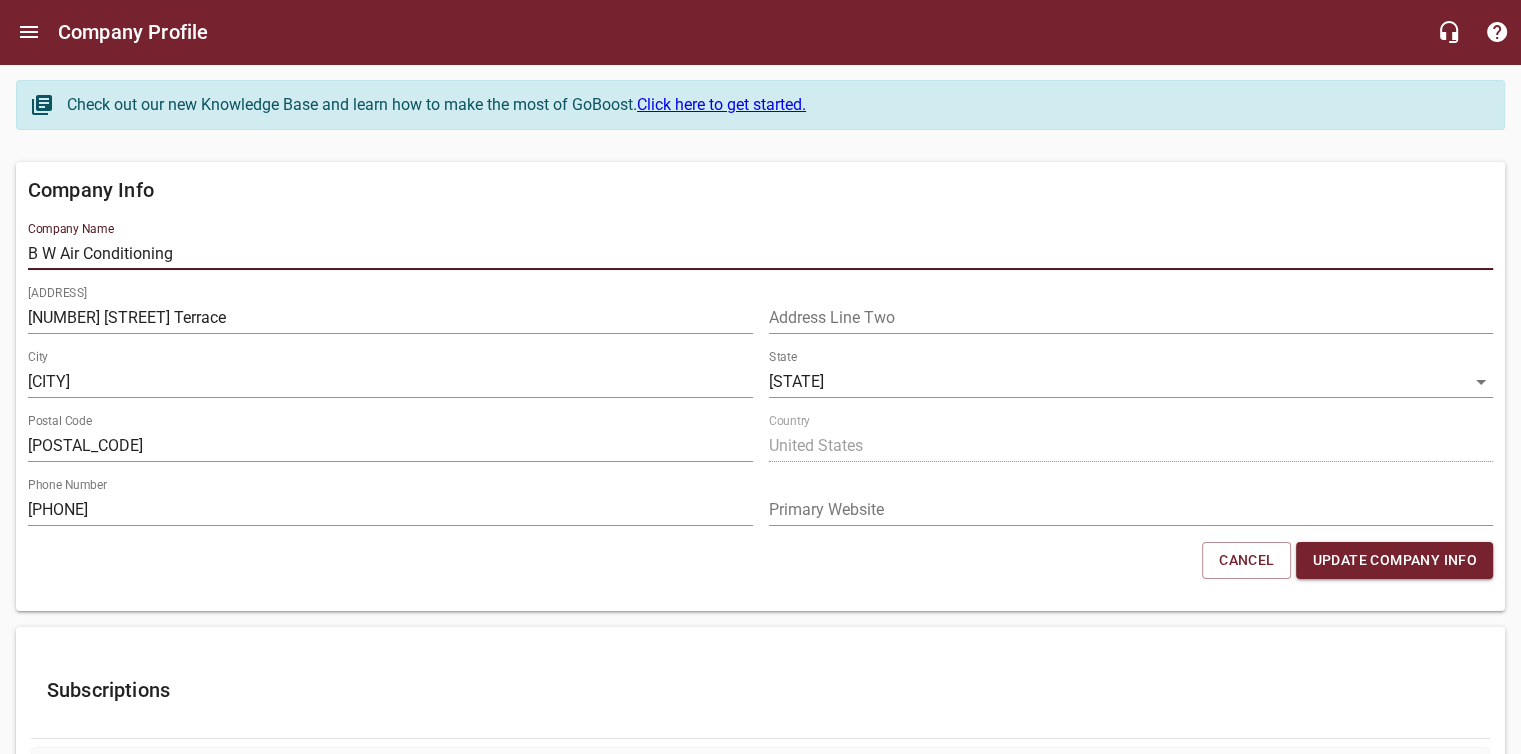 type on "B W Air Conditioning" 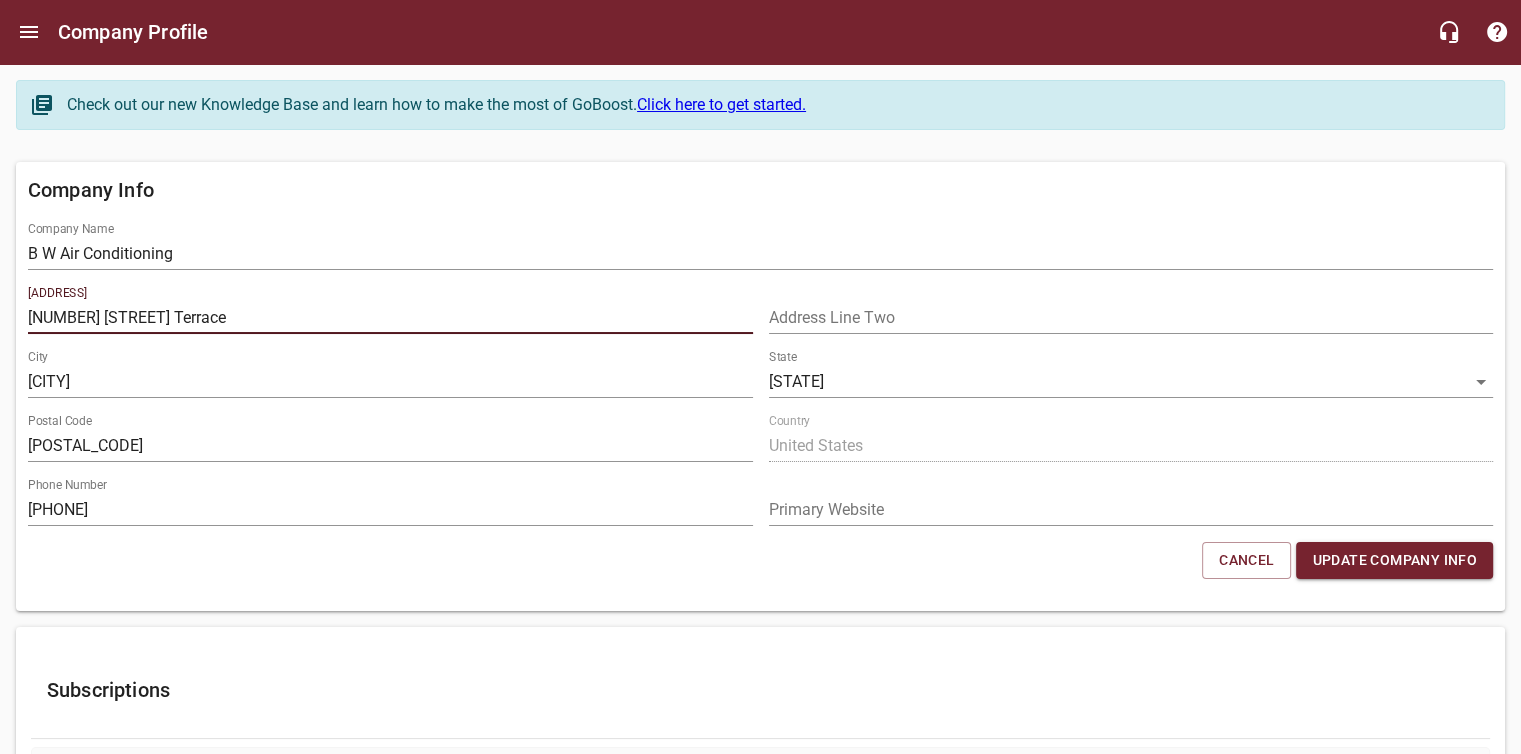drag, startPoint x: 207, startPoint y: 301, endPoint x: 32, endPoint y: 317, distance: 175.7299 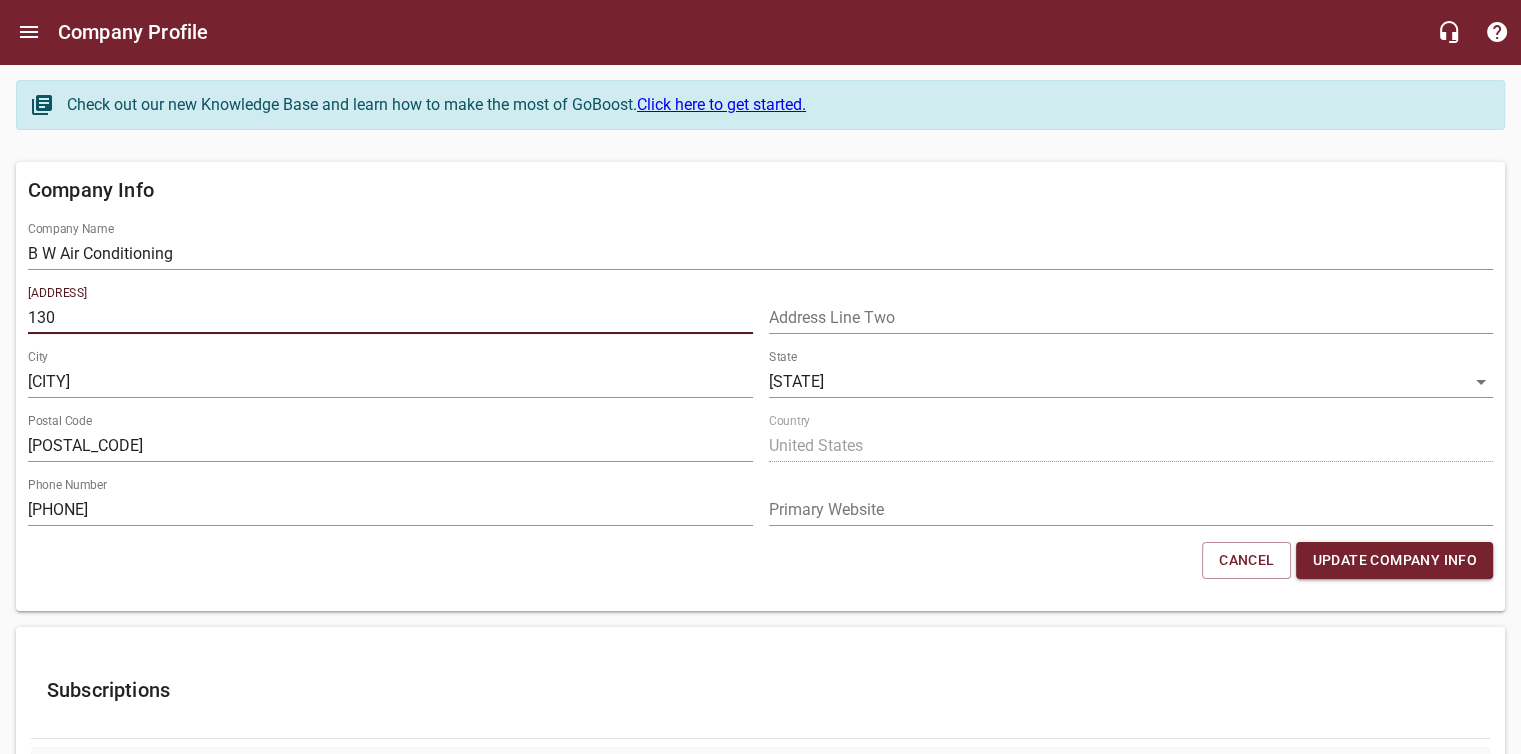 type on "[NUMBER] [STREET] Suite G-2" 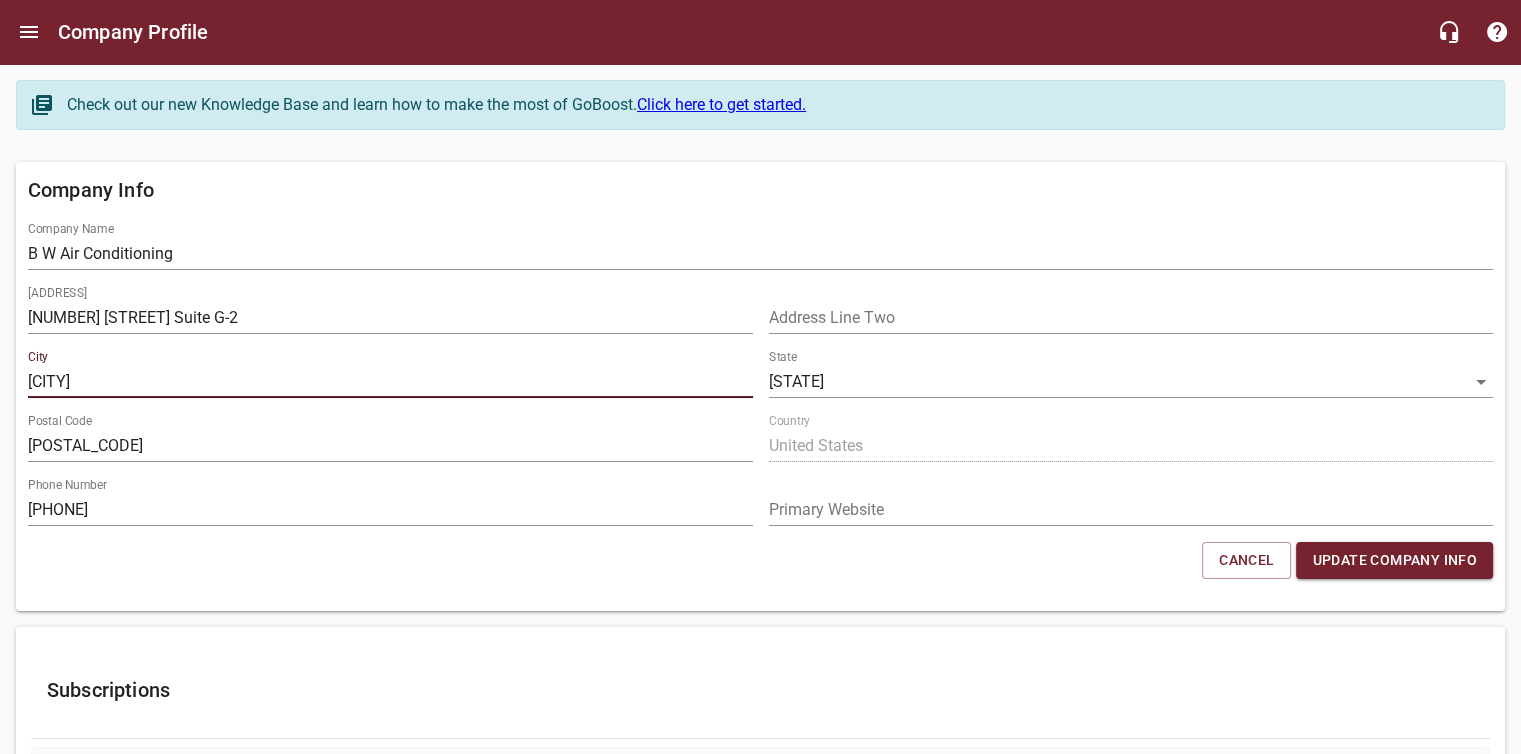 drag, startPoint x: 145, startPoint y: 386, endPoint x: 13, endPoint y: 373, distance: 132.63861 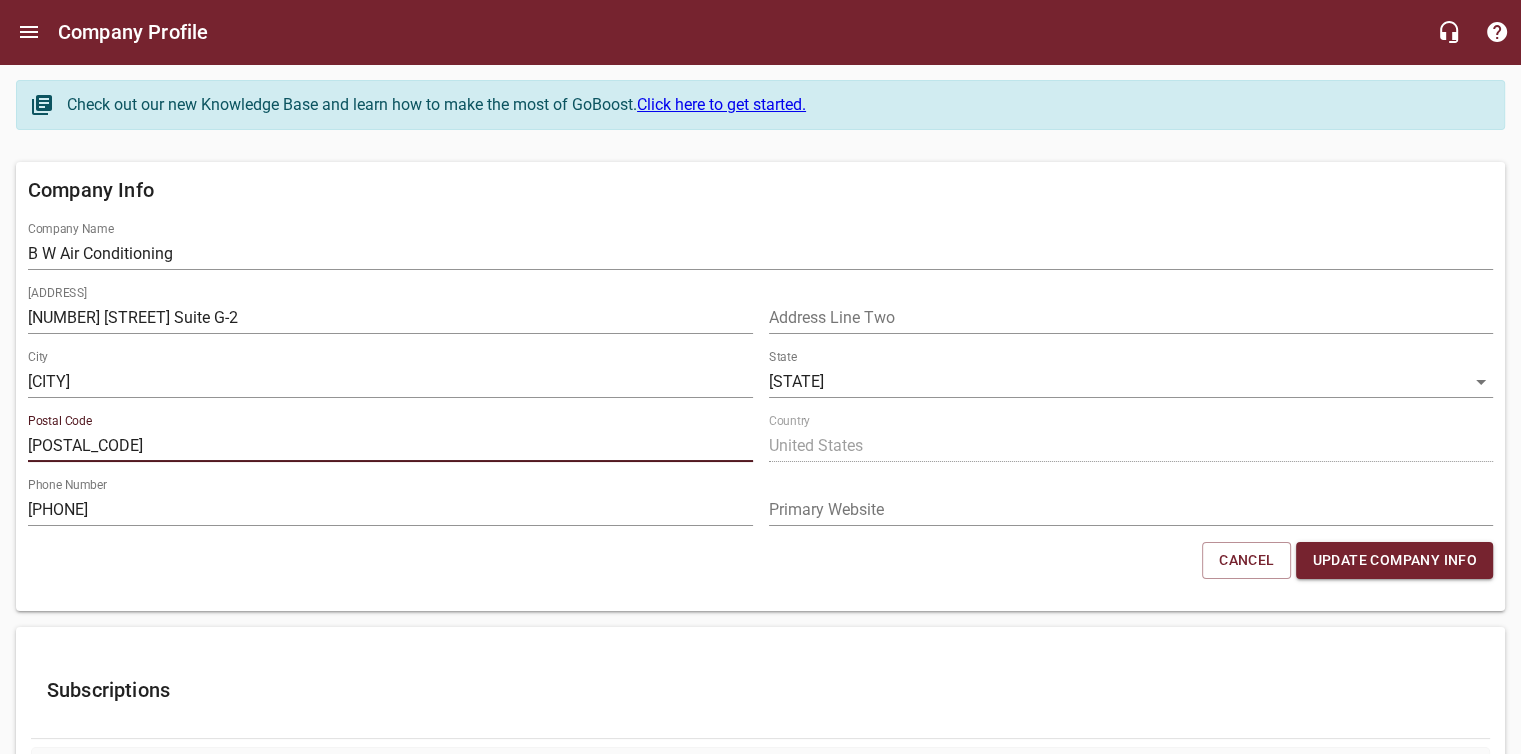 drag, startPoint x: 122, startPoint y: 451, endPoint x: 0, endPoint y: 453, distance: 122.016396 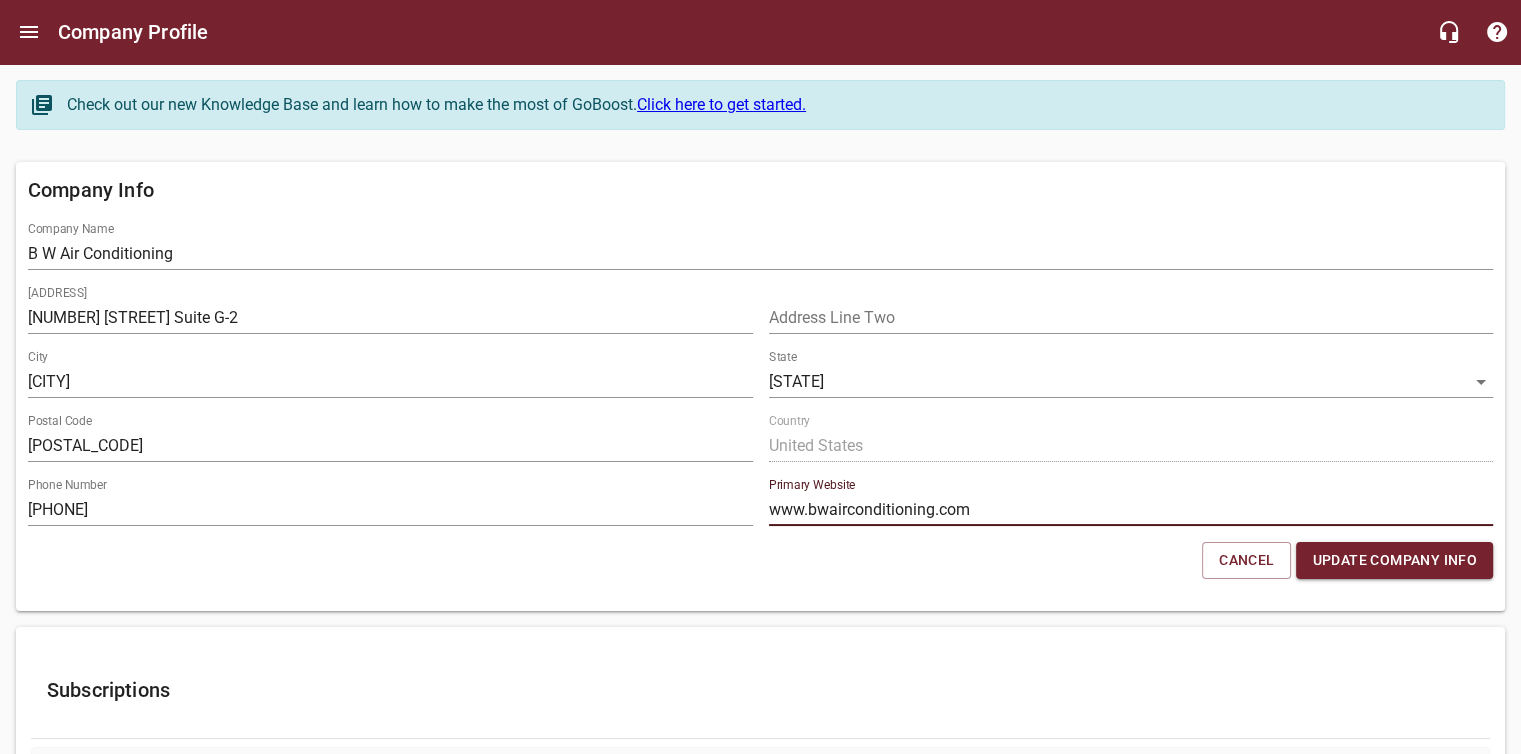 type on "www.bwairconditioning.com" 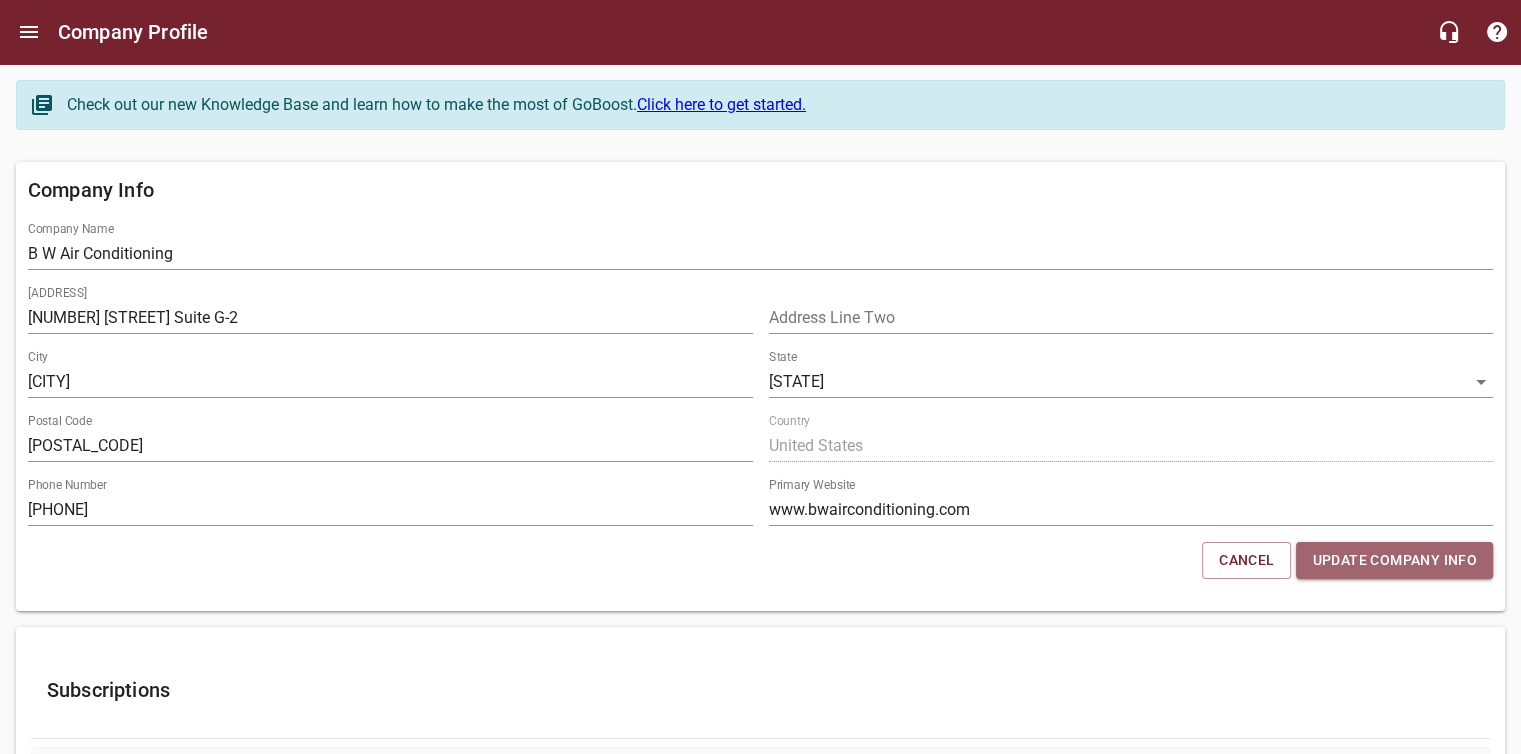 click on "Update Company Info" at bounding box center (1394, 560) 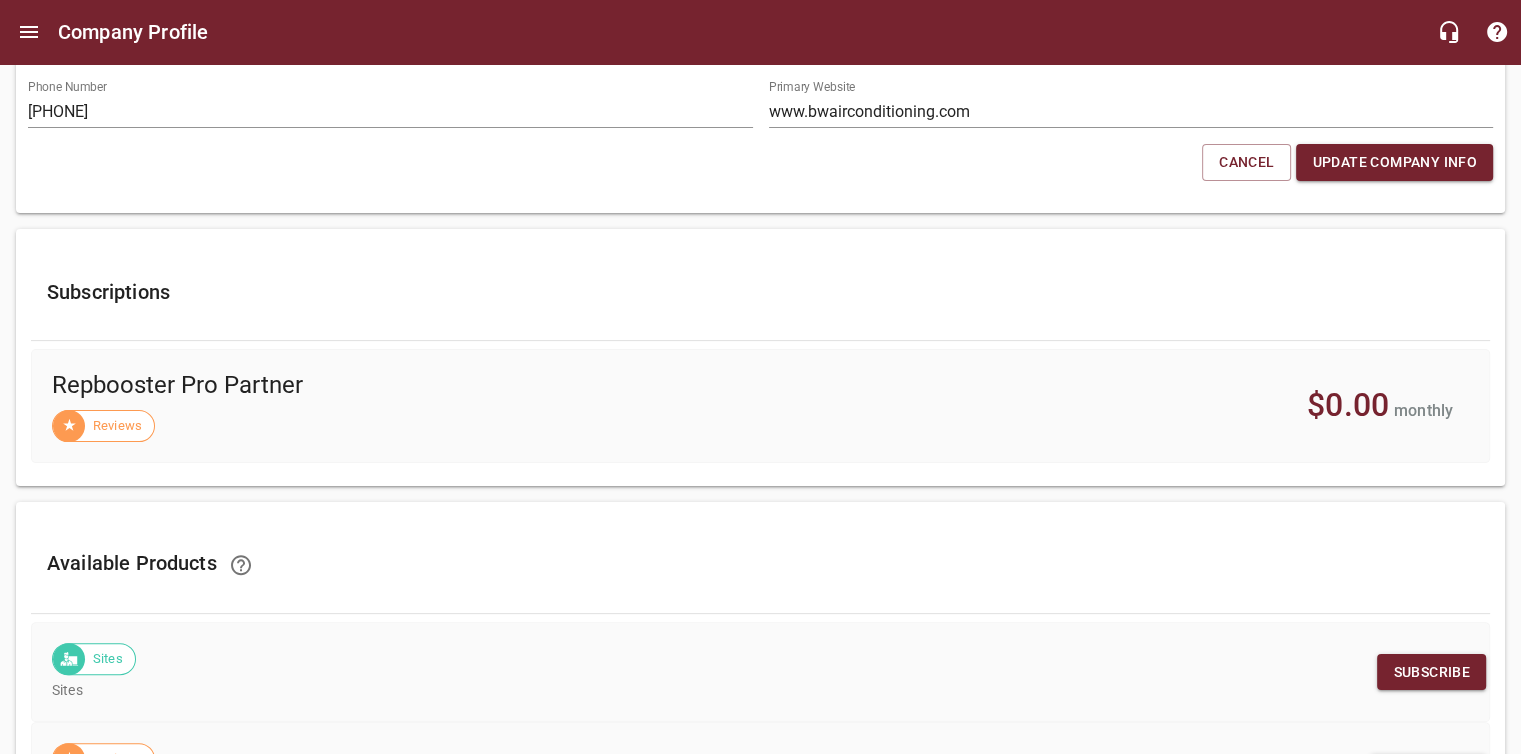 scroll, scrollTop: 0, scrollLeft: 0, axis: both 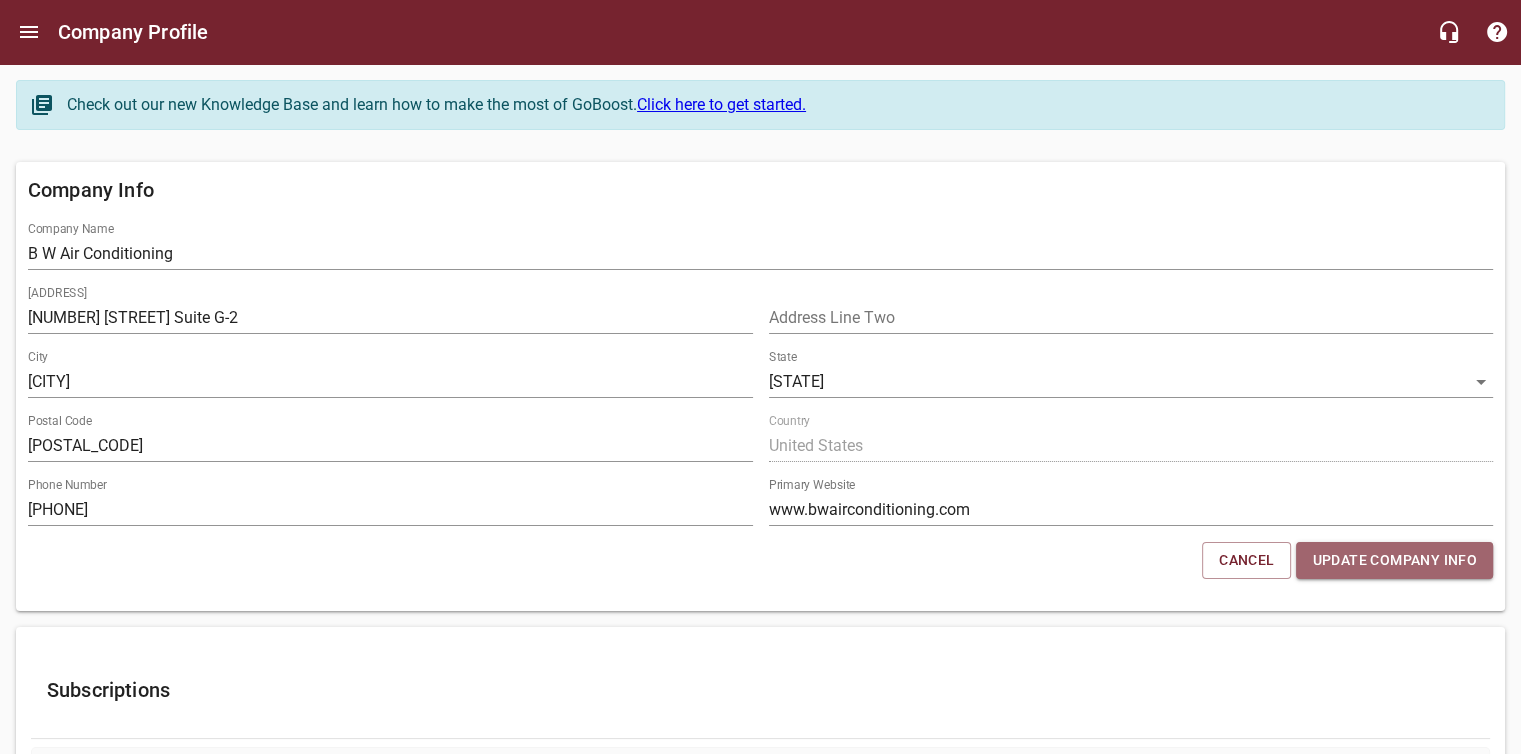 click on "Update Company Info" at bounding box center (1394, 560) 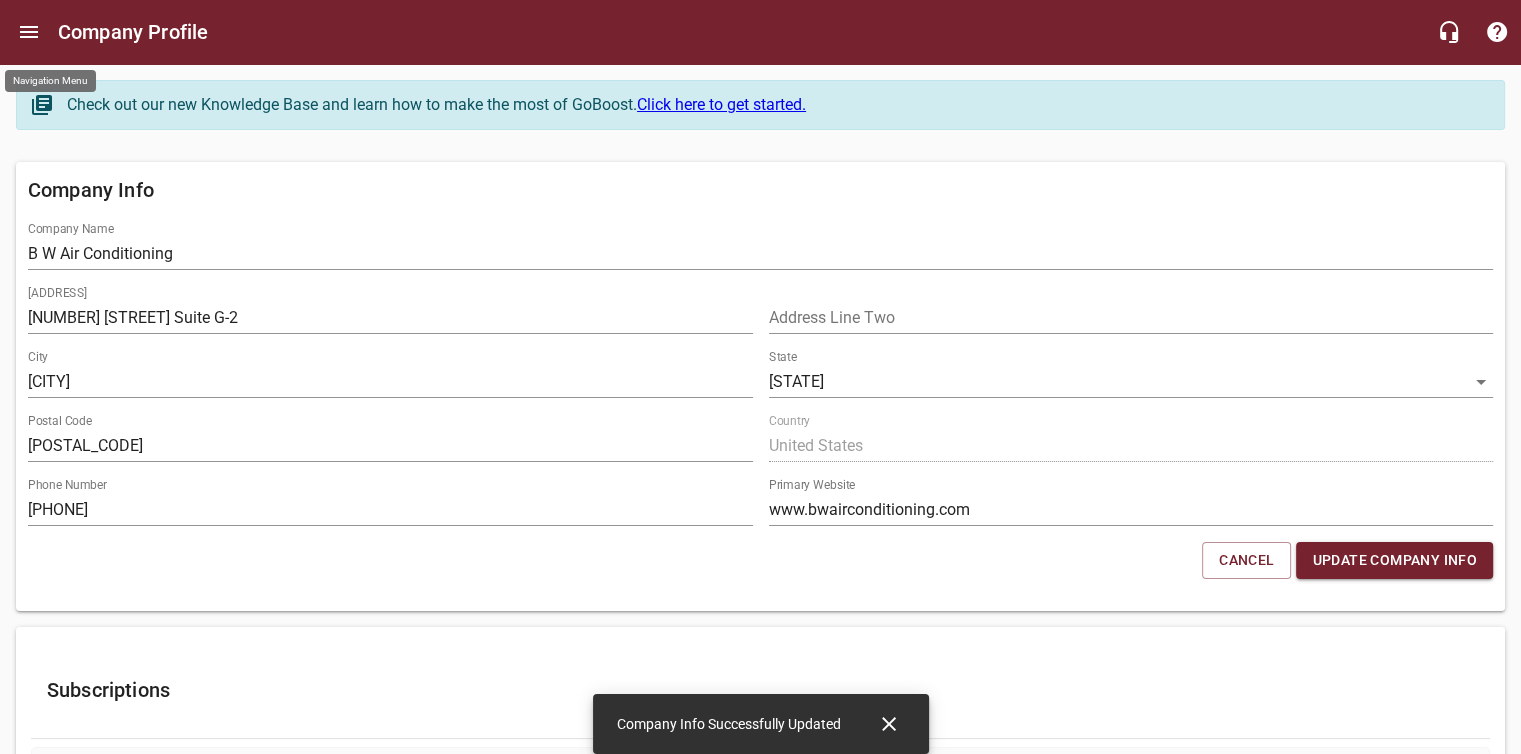 click 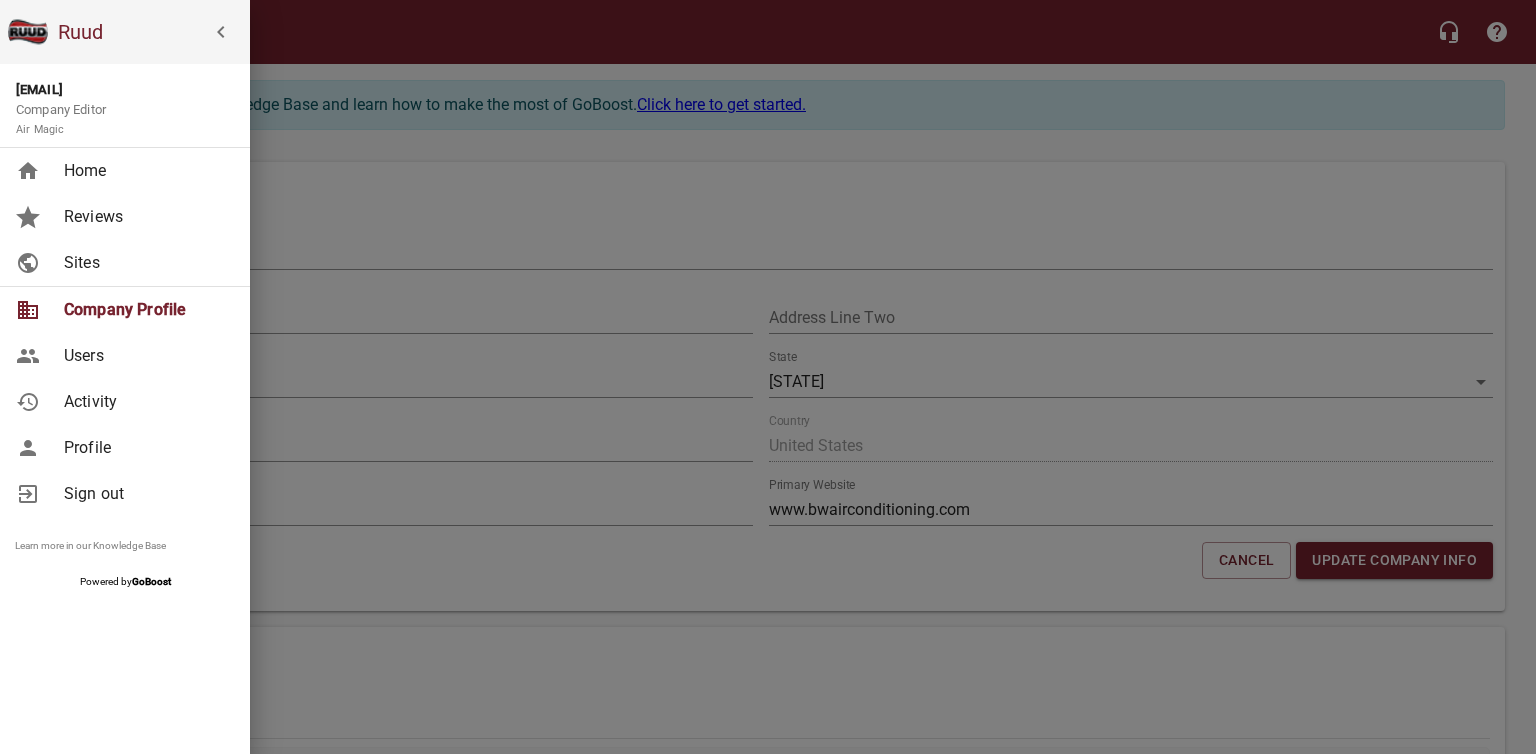 click at bounding box center [28, 32] 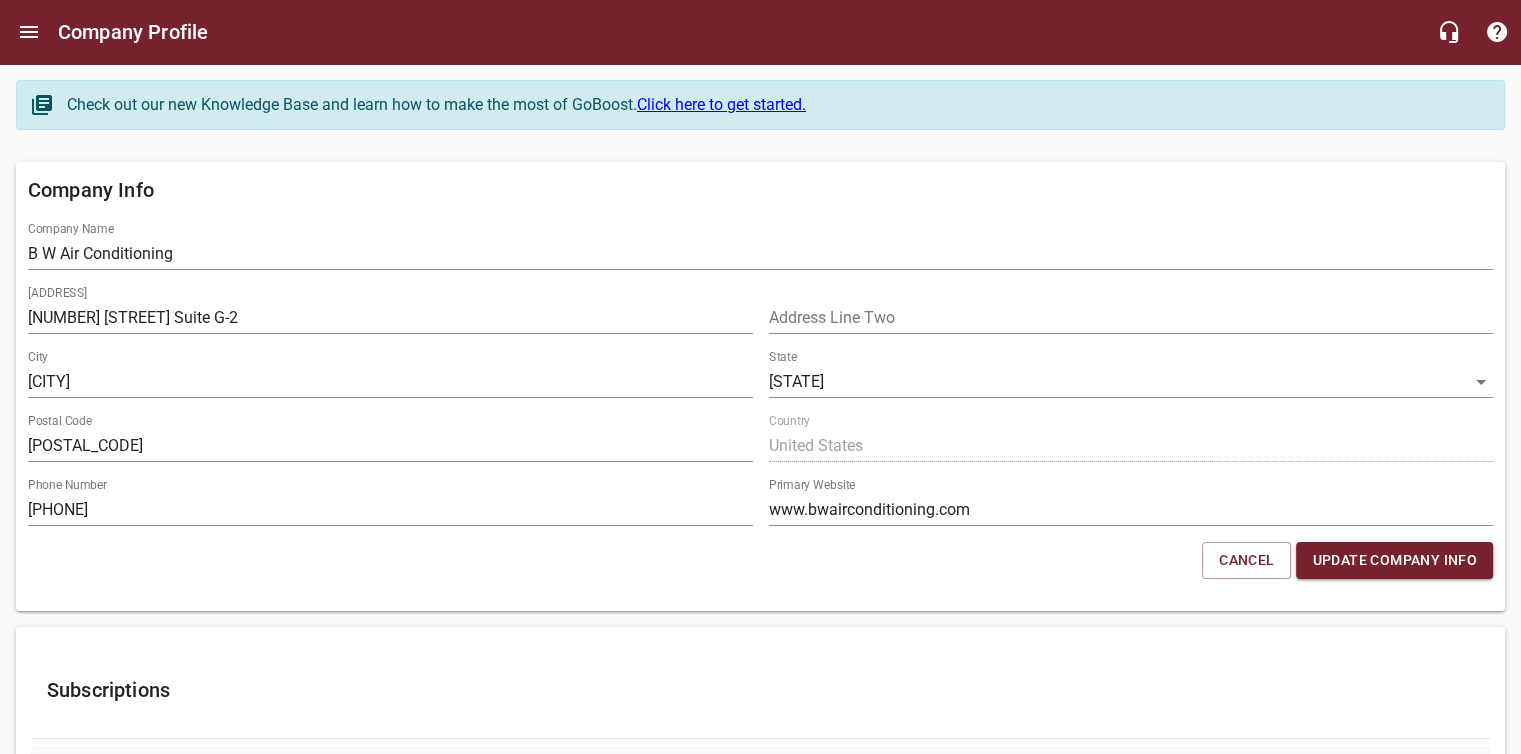 click on "Click here to get started." at bounding box center (721, 104) 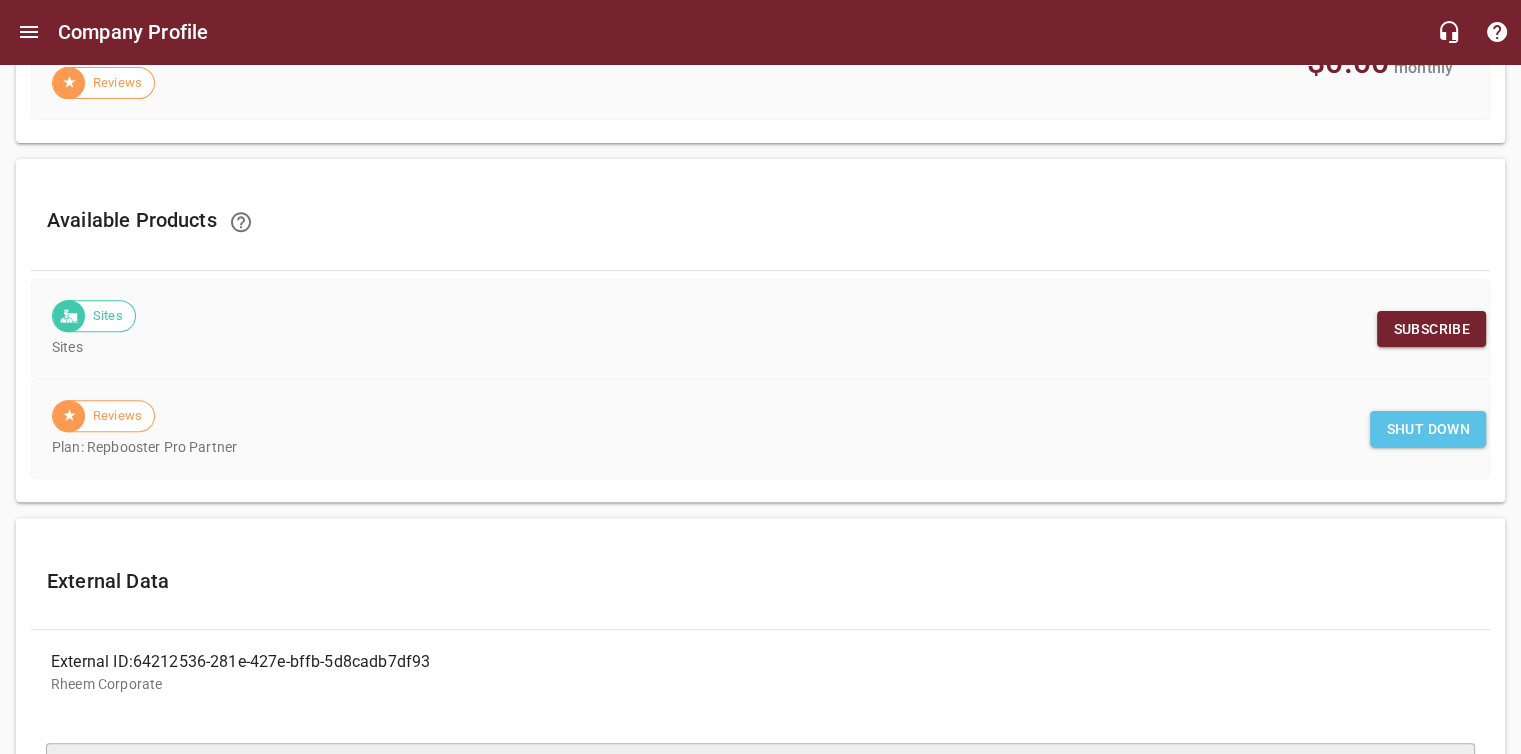 scroll, scrollTop: 745, scrollLeft: 0, axis: vertical 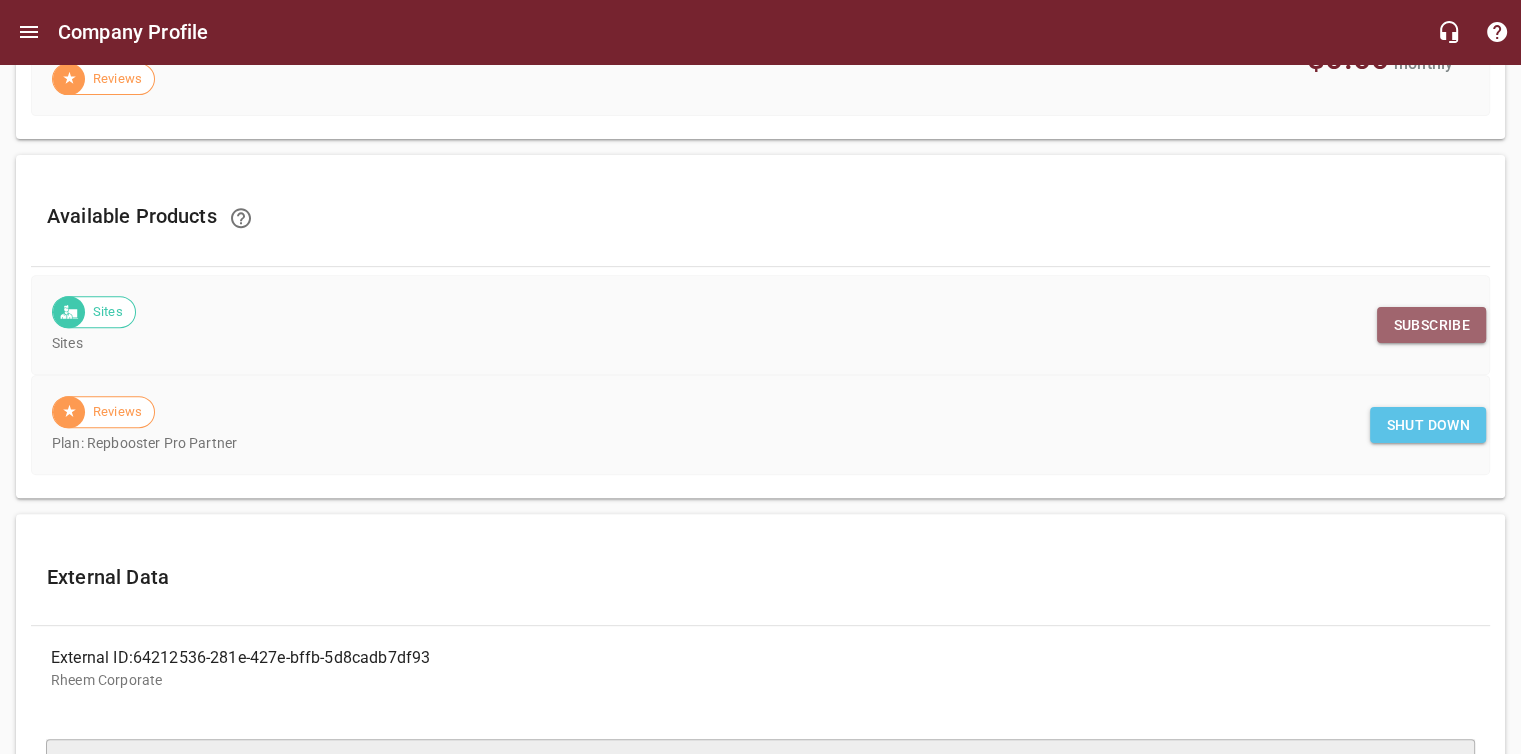 click on "Subscribe" at bounding box center (1431, 325) 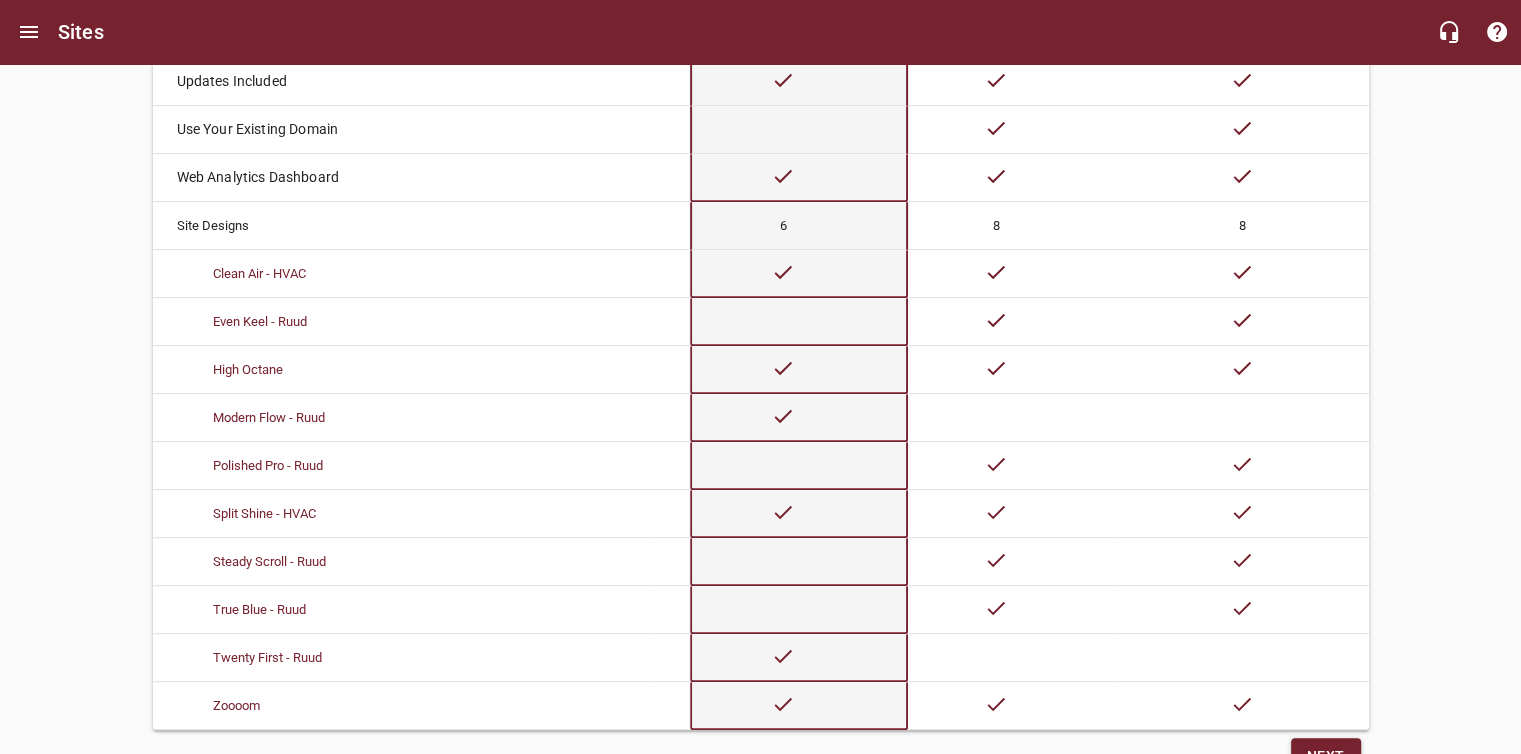scroll, scrollTop: 1001, scrollLeft: 0, axis: vertical 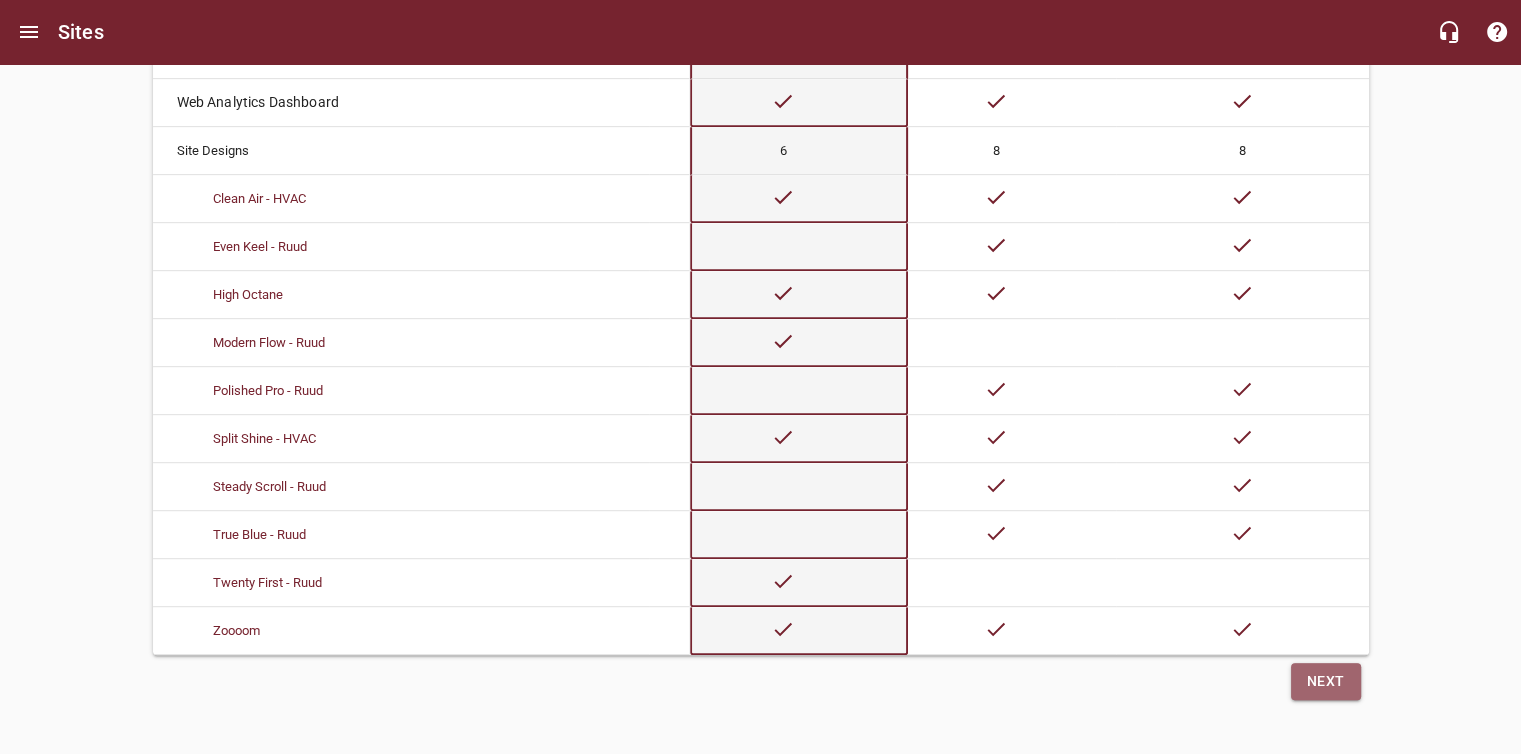 click on "Next" at bounding box center [1326, 681] 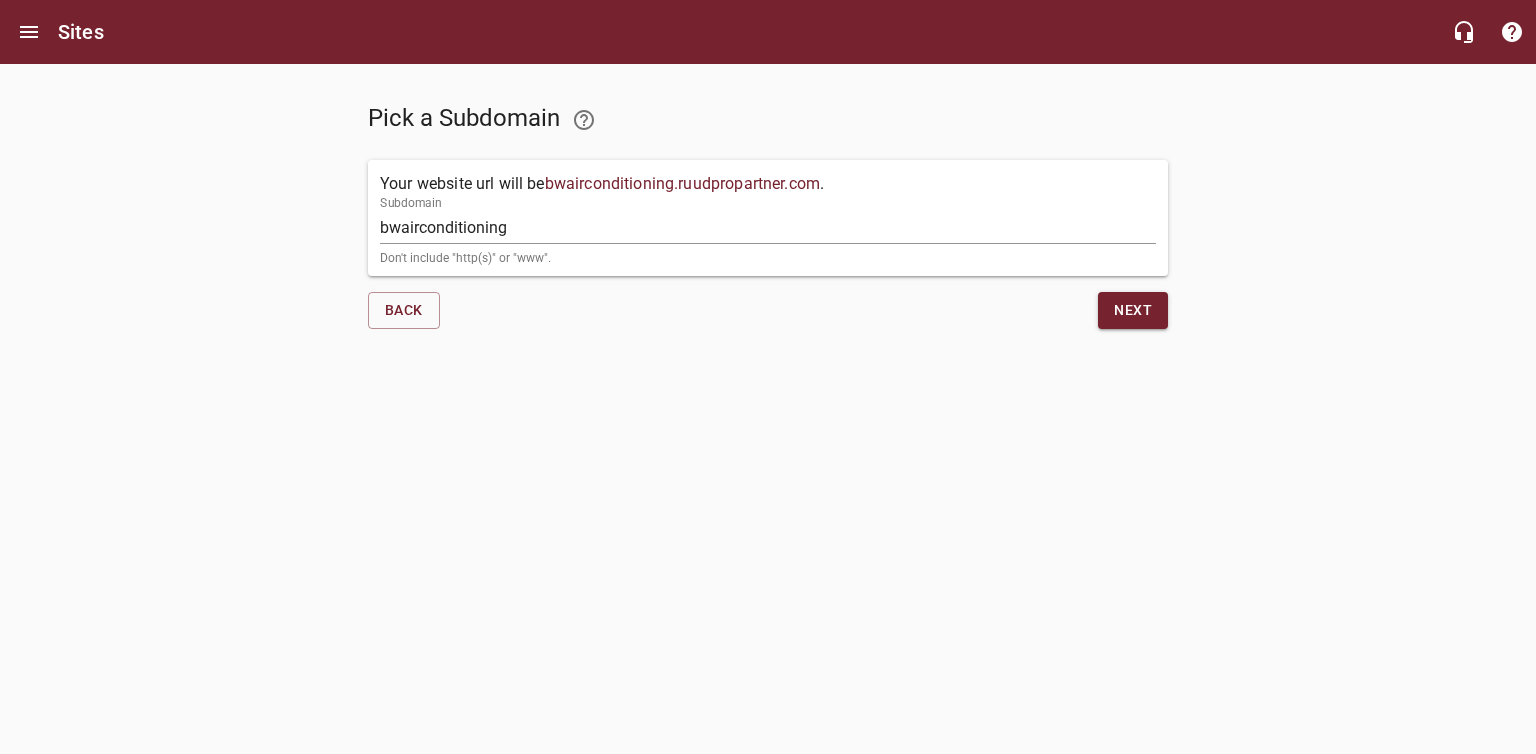 click on "Pick a Subdomain   Your website url will be  [DOMAIN] . [DOMAIN] . Subdomain [DOMAIN] Don't include "http(s)" or "www". Back Next" at bounding box center [768, 204] 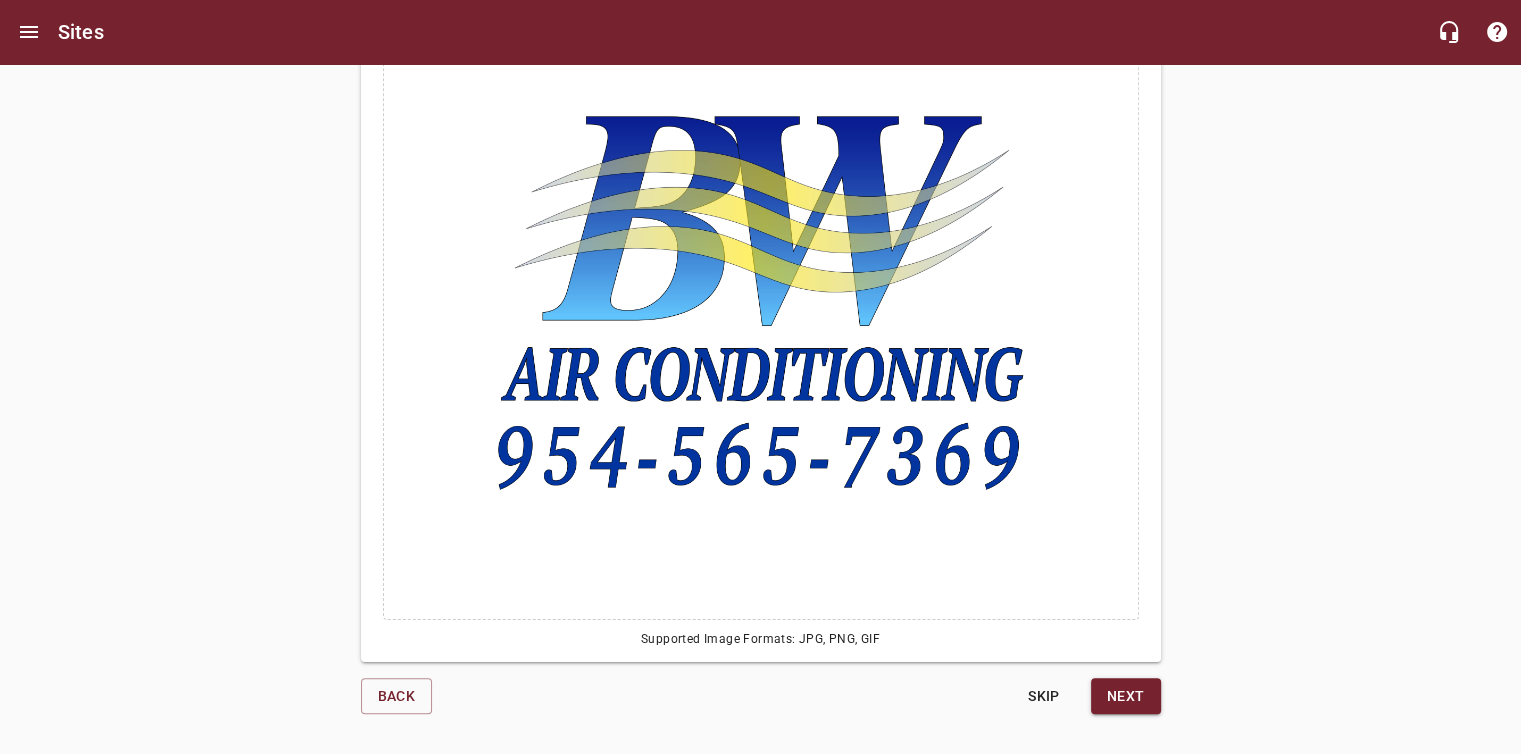 scroll, scrollTop: 300, scrollLeft: 0, axis: vertical 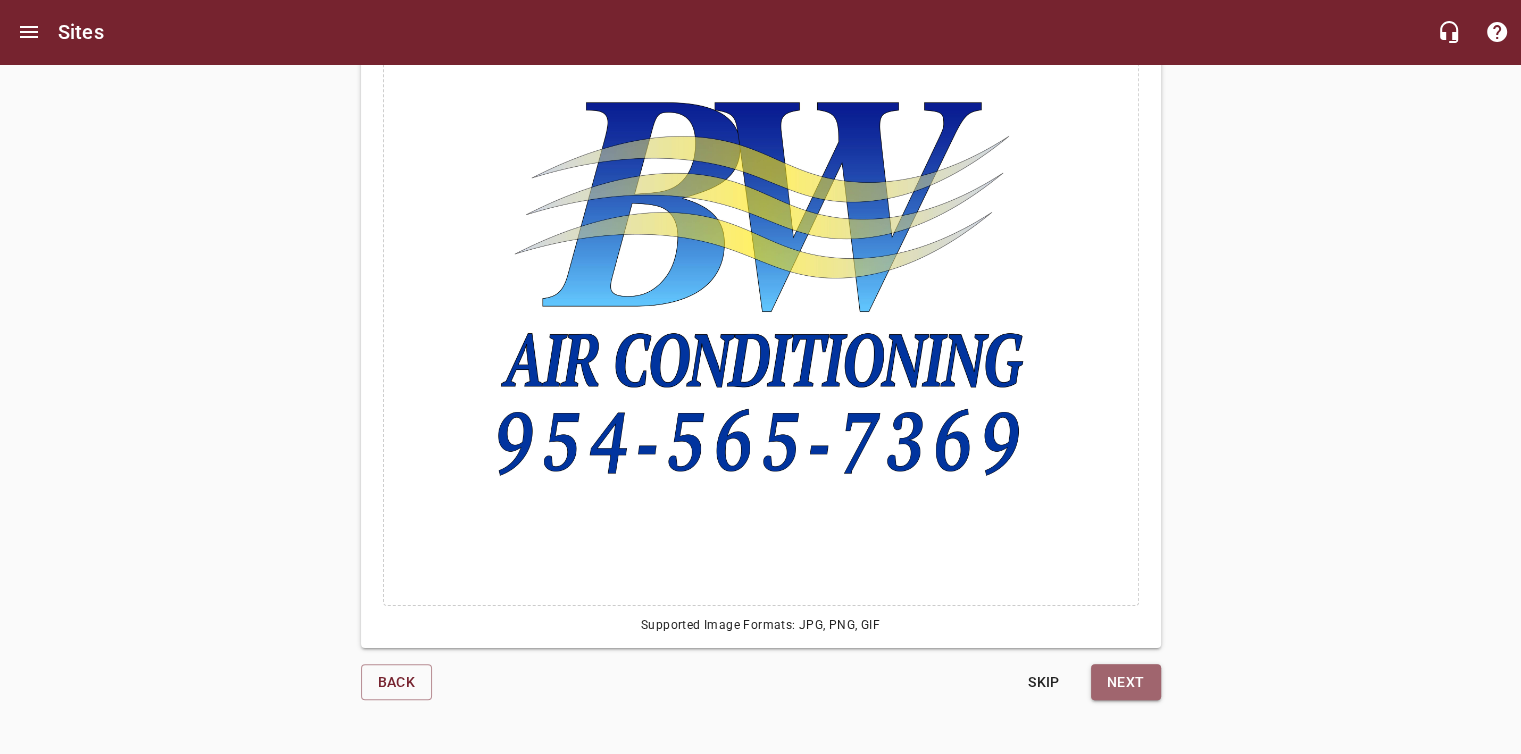 click on "Next" at bounding box center [1126, 682] 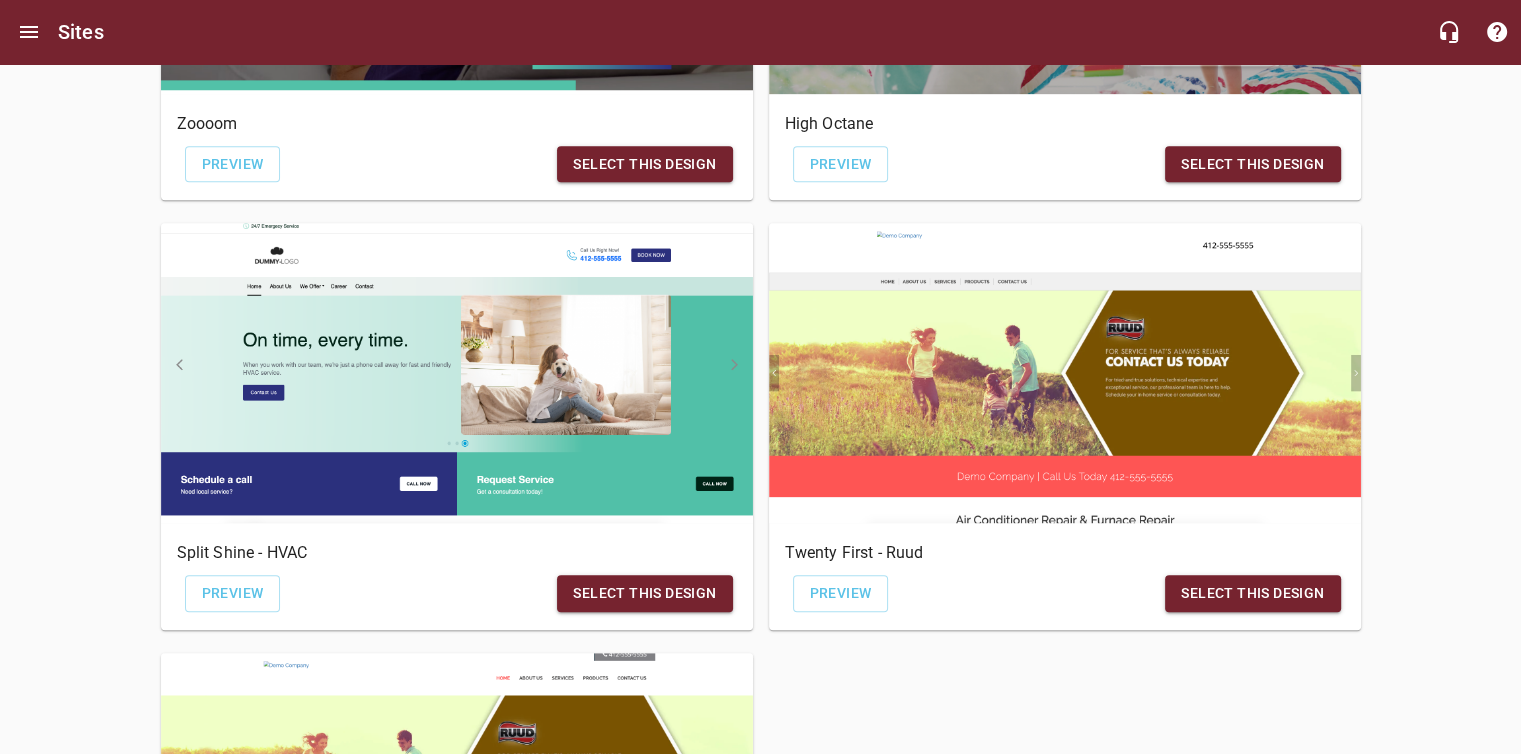 scroll, scrollTop: 999, scrollLeft: 0, axis: vertical 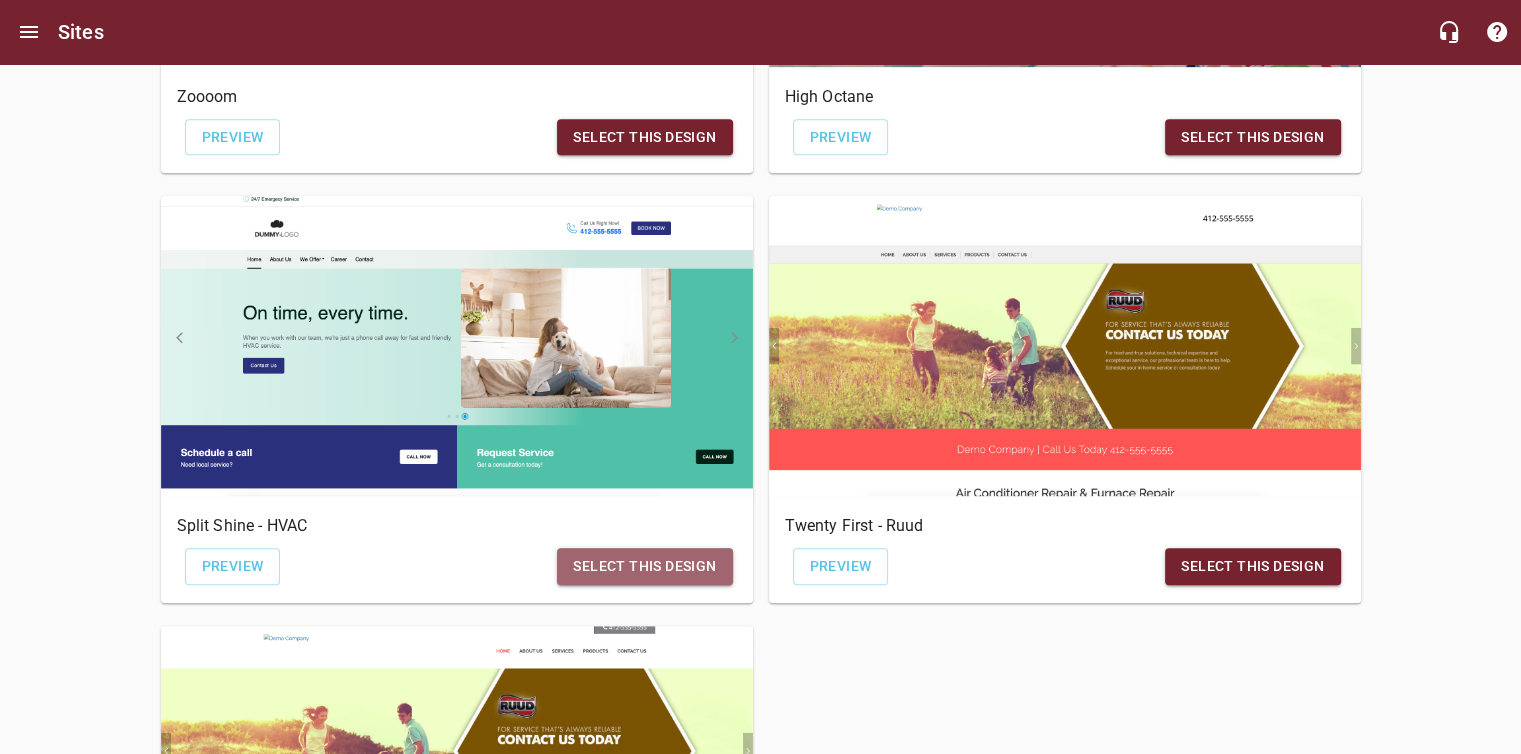 click on "Select this design" at bounding box center [644, 566] 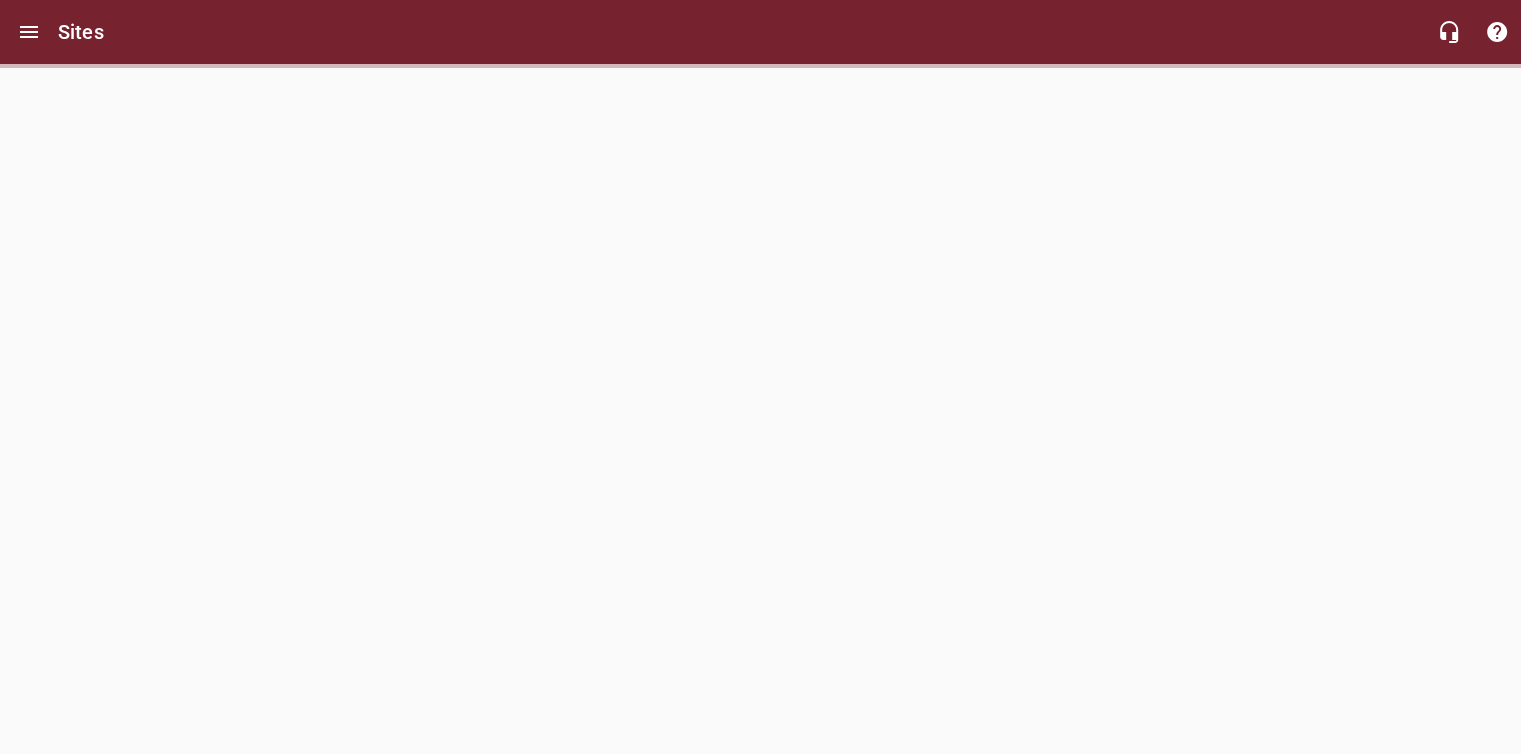 scroll, scrollTop: 0, scrollLeft: 0, axis: both 